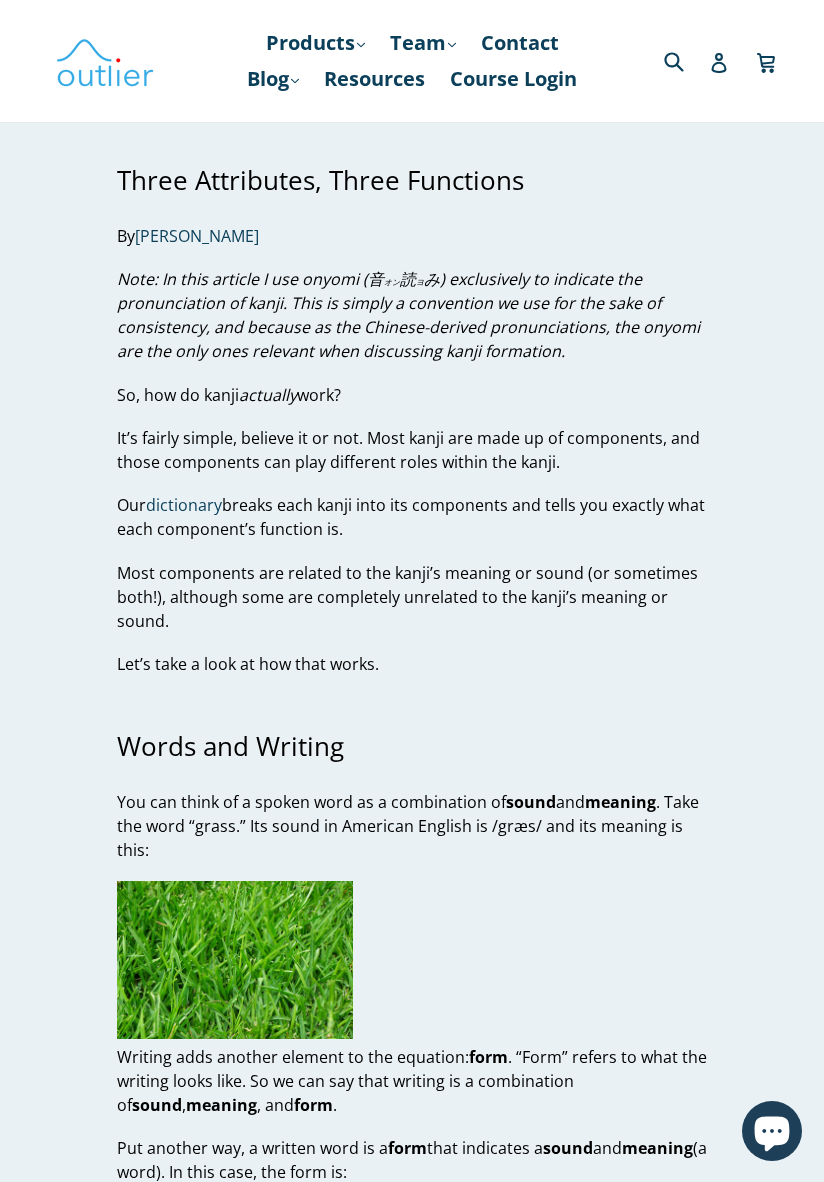 scroll, scrollTop: 0, scrollLeft: 0, axis: both 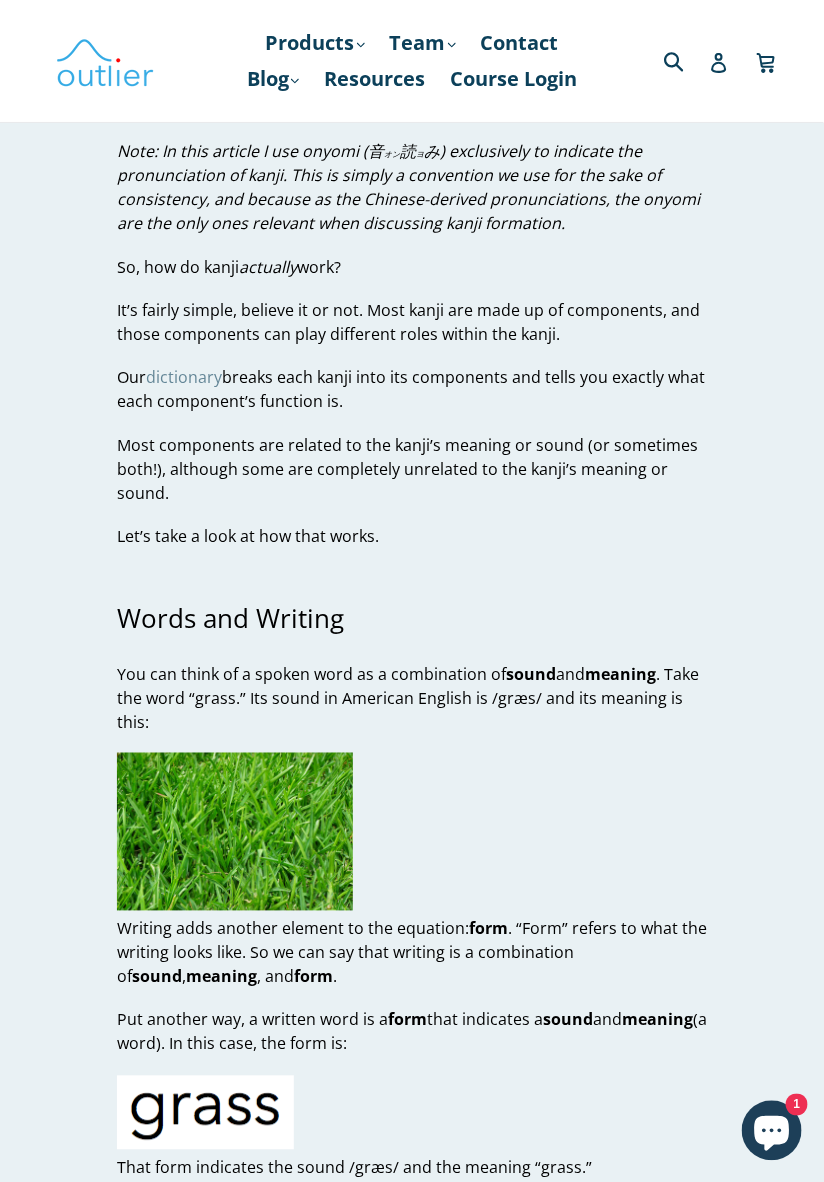 click on "dictionary" at bounding box center (184, 377) 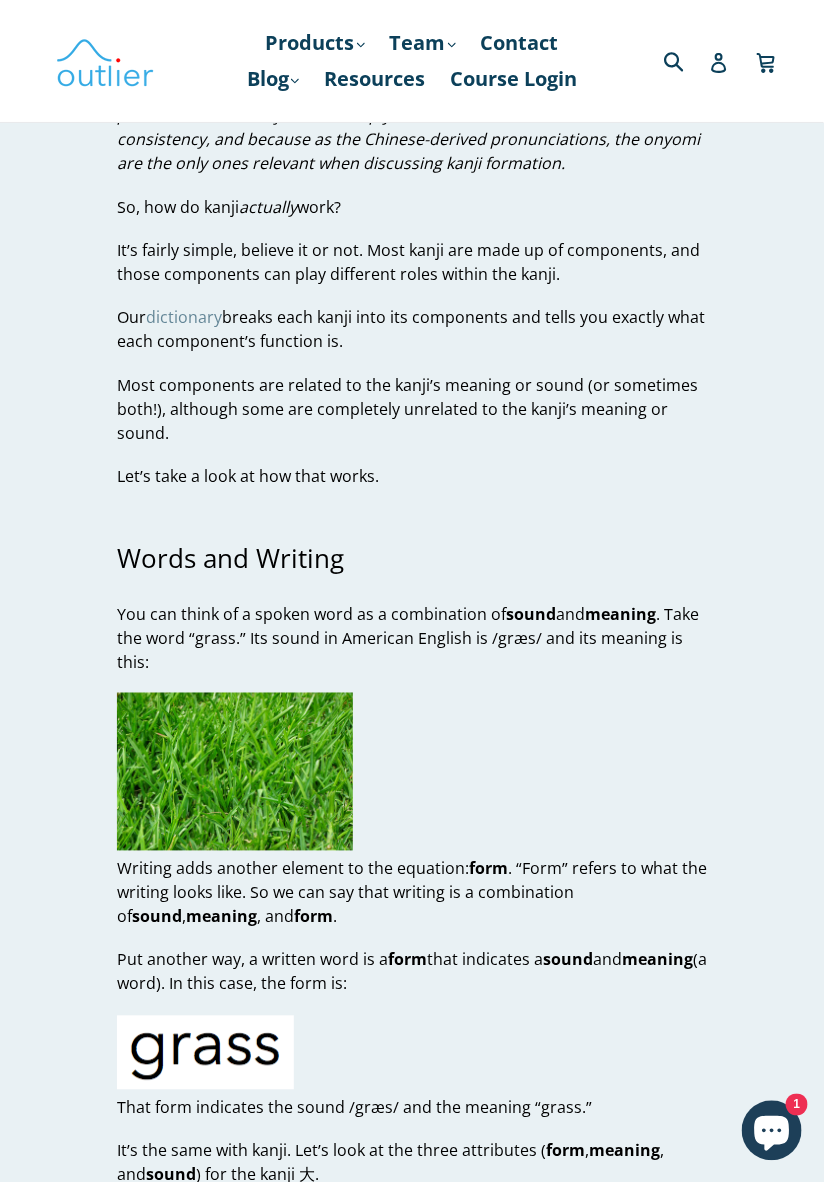 scroll, scrollTop: 224, scrollLeft: 0, axis: vertical 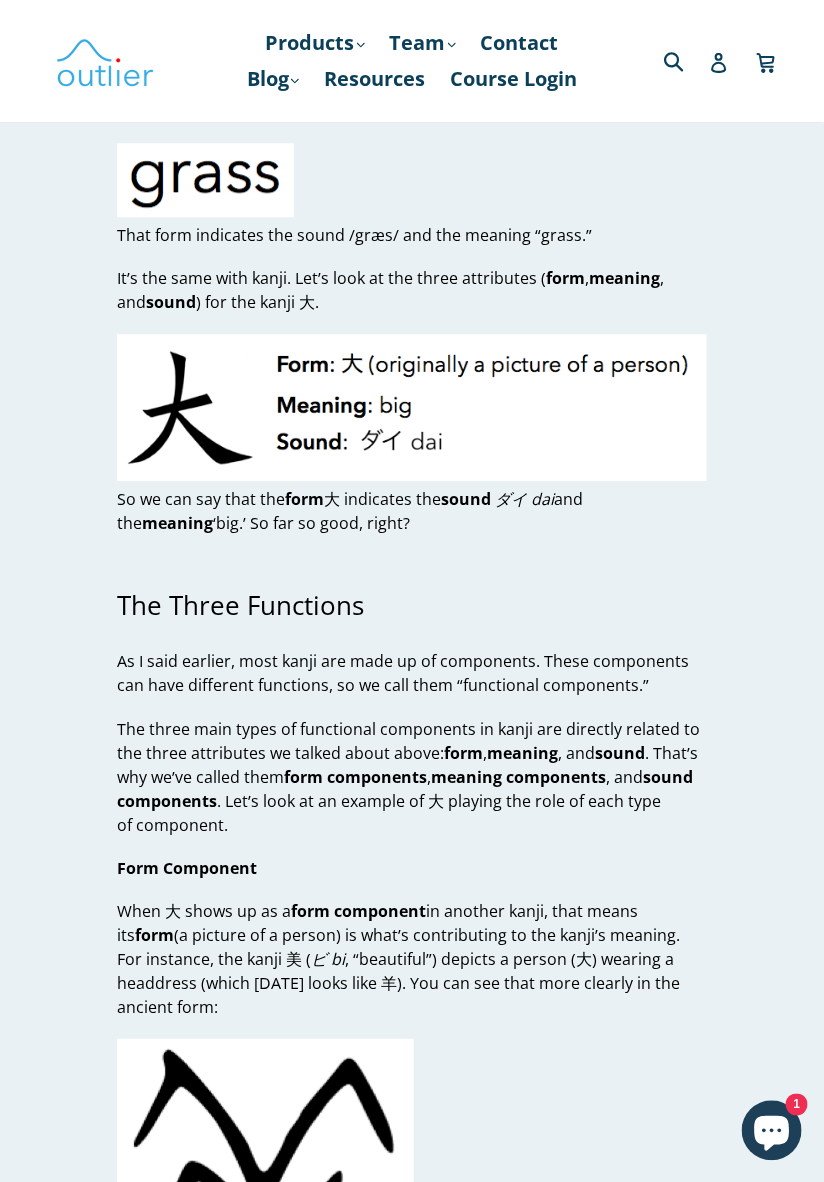 click on "Form Component" at bounding box center [412, 868] 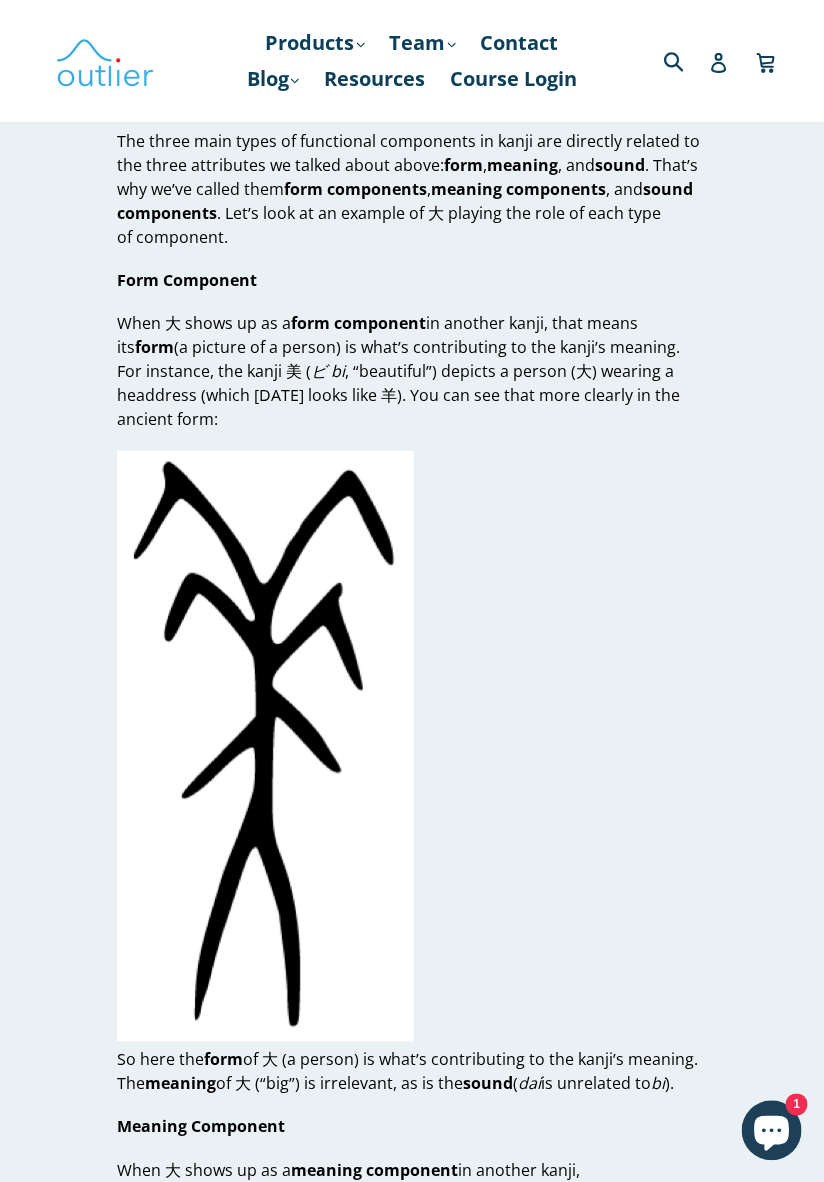 scroll, scrollTop: 1650, scrollLeft: 0, axis: vertical 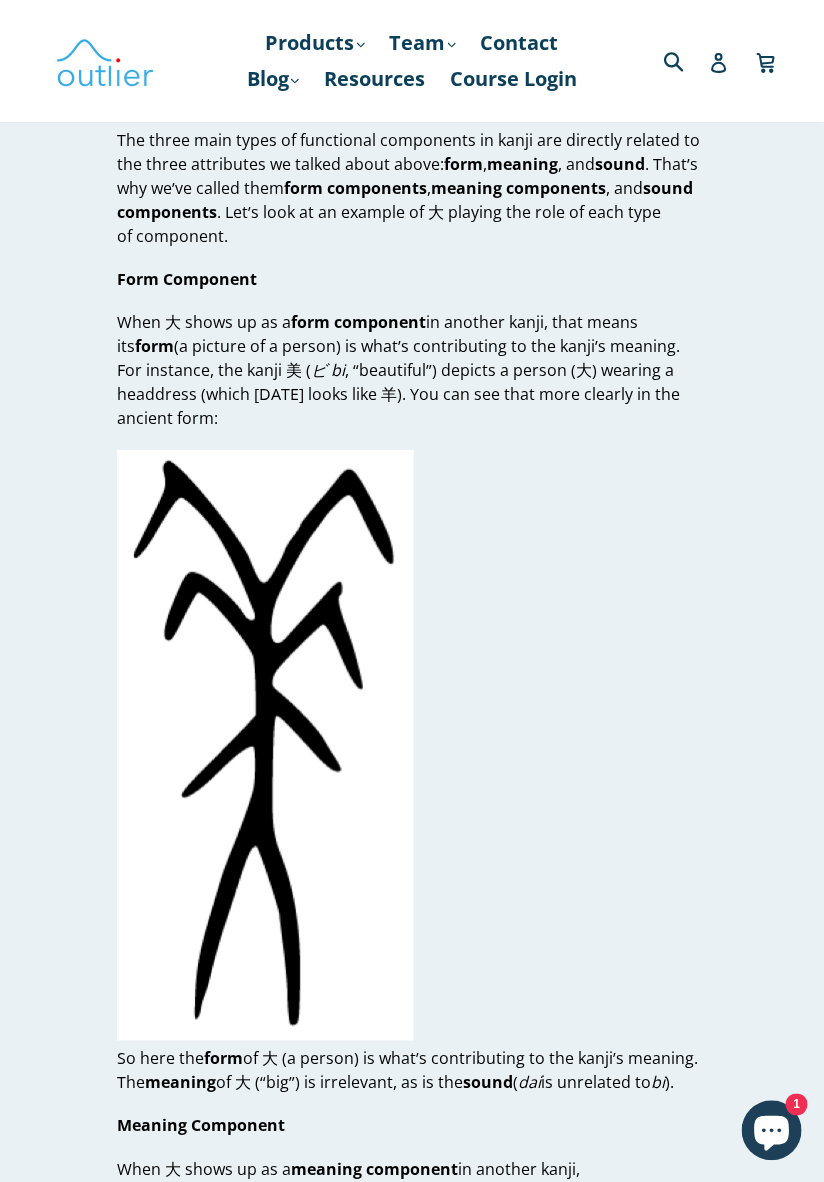 click at bounding box center [265, 745] 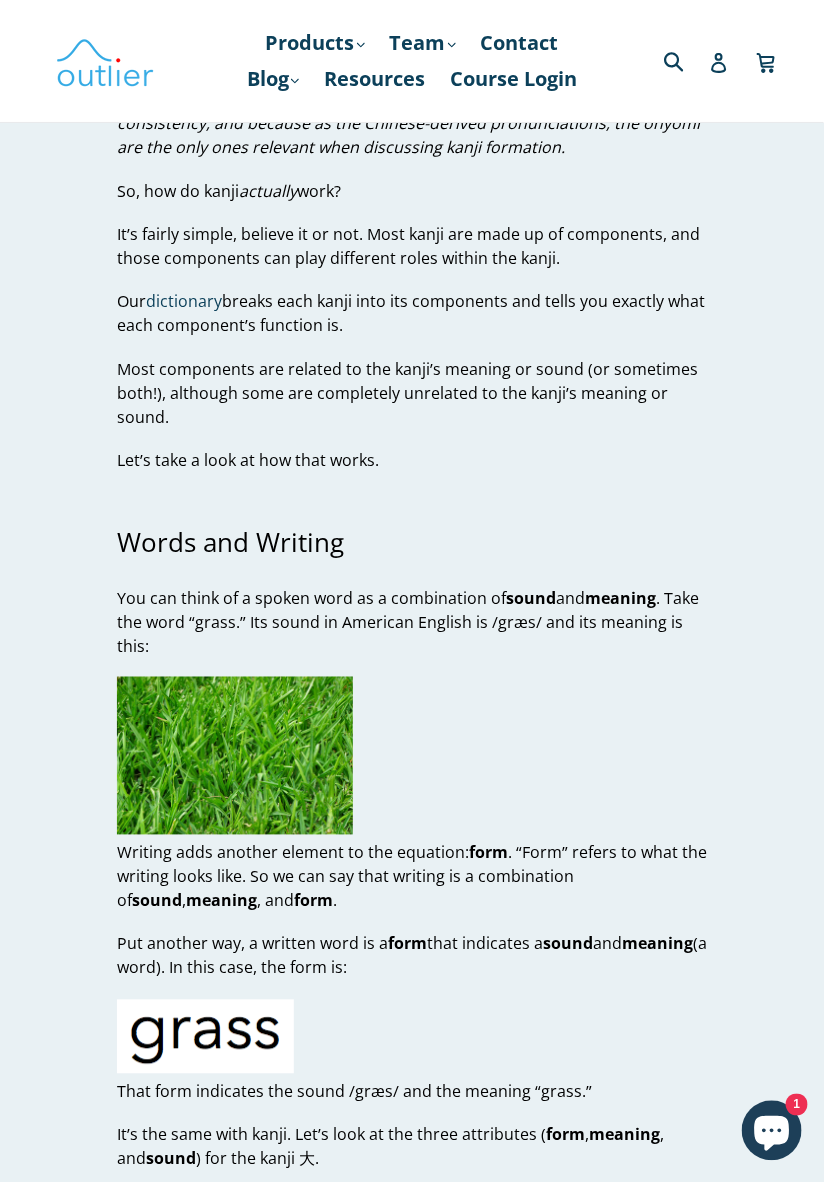 scroll, scrollTop: 0, scrollLeft: 0, axis: both 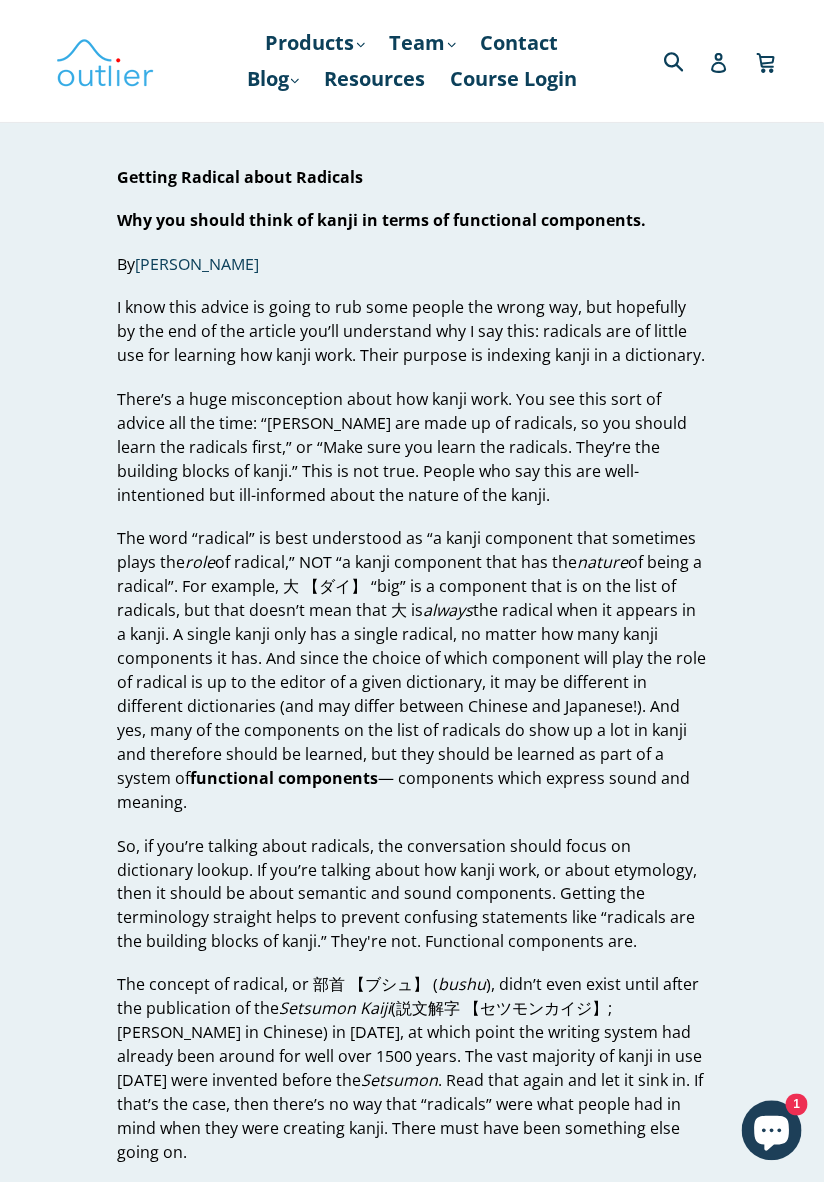 click on "The word “radical” is best understood as “a kanji component that sometimes plays the  role  of radical,” NOT “a kanji component that has the  nature  of being a radical”. For example, 大 【ダイ】 “big” is a component that is on the list of radicals, but that doesn’t mean that 大 is  always  the radical when it appears in a kanji. A single kanji only has a single radical, no matter how many kanji components it has. And since the choice of which component will play the role of radical is up to the editor of a given dictionary, it may be different in different dictionaries (and may differ between Chinese and Japanese!). And yes, many of the components on the list of radicals do show up a lot in kanji and therefore should be learned, but they should be learned as part of a system of  functional components  — components which express sound and meaning." at bounding box center (412, 670) 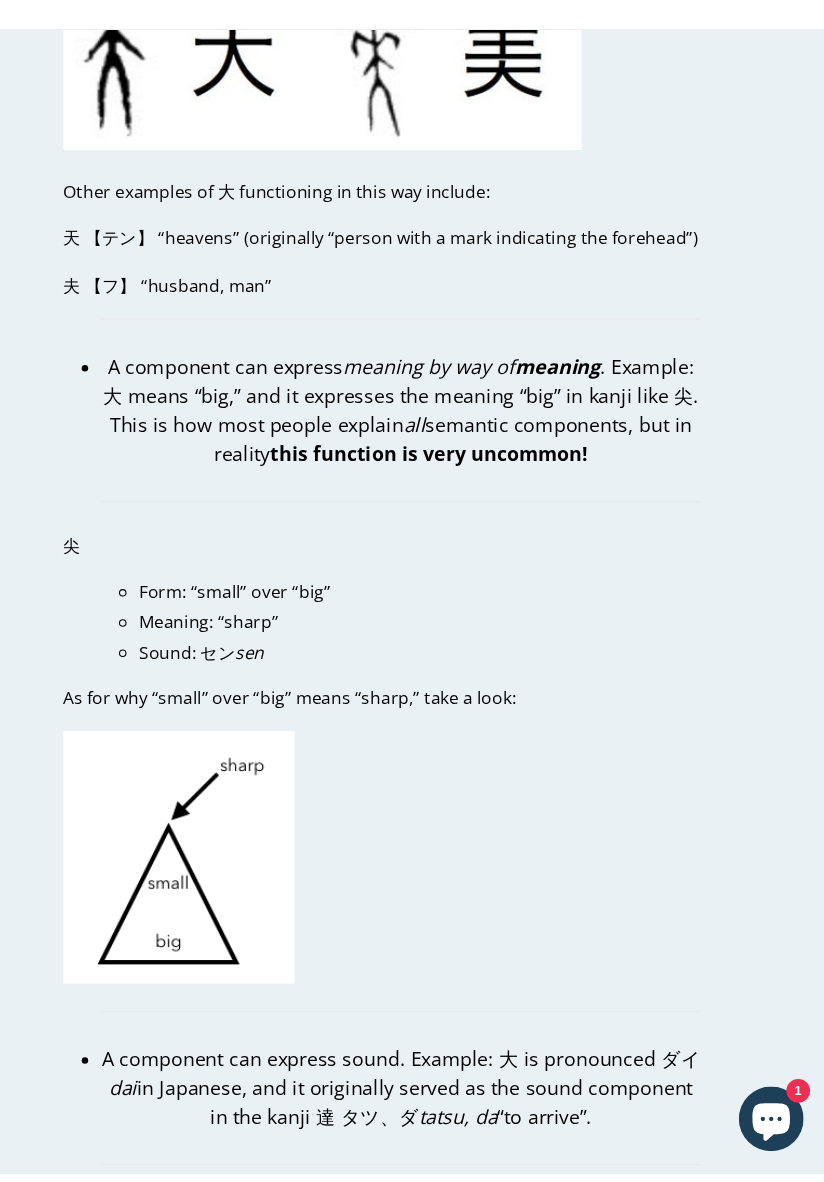 scroll, scrollTop: 3069, scrollLeft: 0, axis: vertical 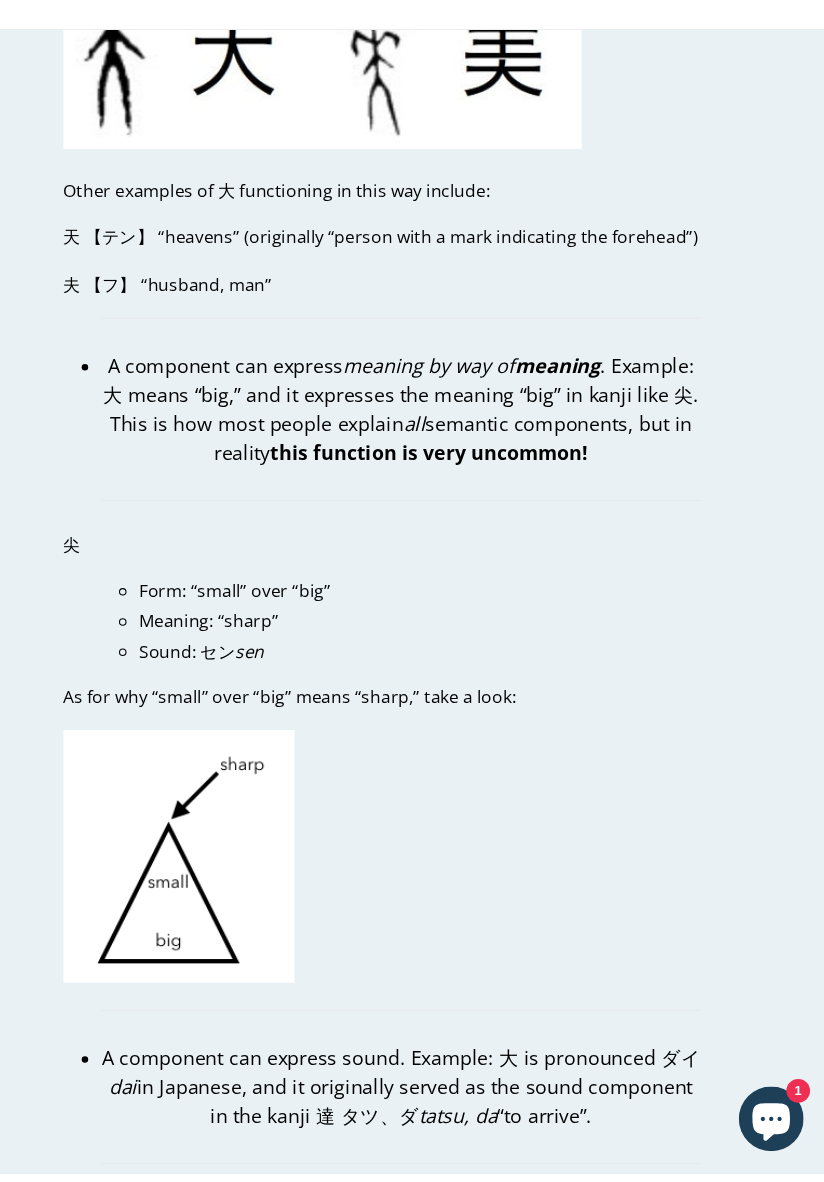 click on "A component can express  meaning by way of  meaning . Example: 大 means “big,” and it expresses the meaning “big” in kanji like 尖. This is how most people explain  all  semantic components, but in reality  this function is very uncommon!" at bounding box center [429, 474] 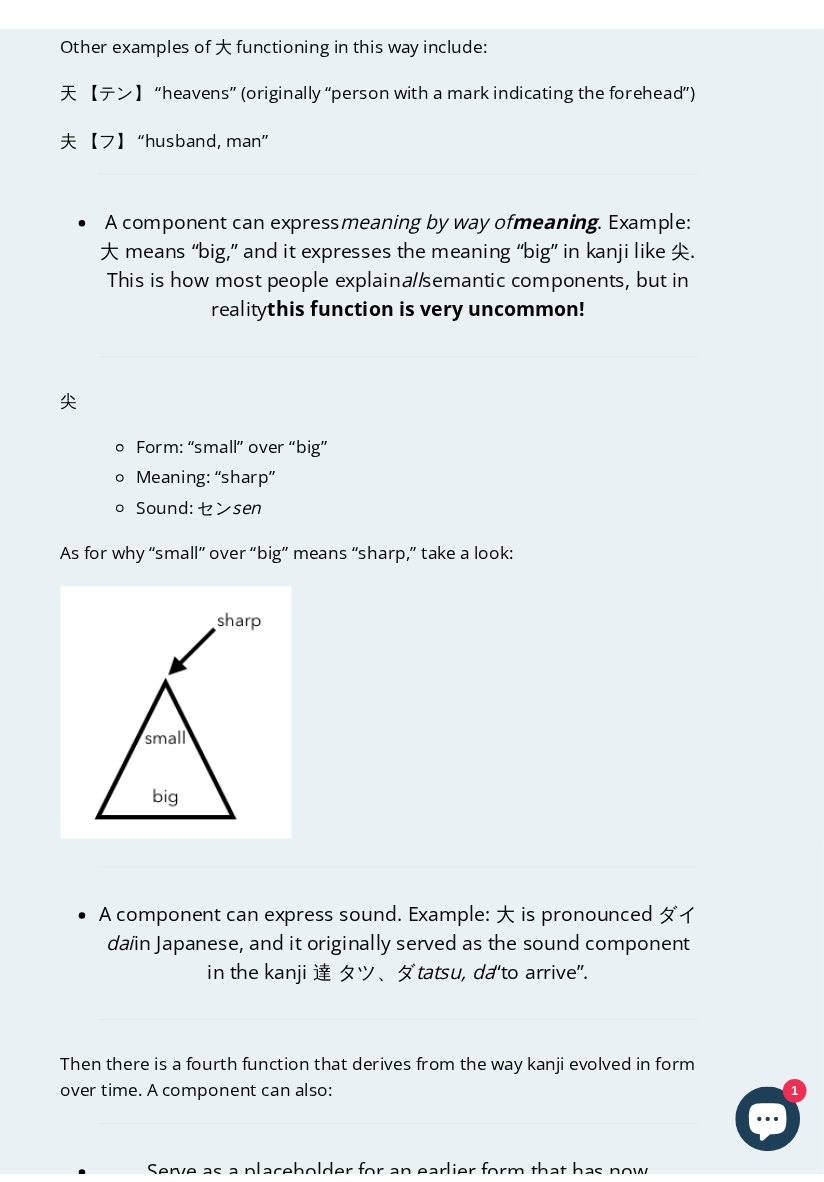 scroll, scrollTop: 3245, scrollLeft: 0, axis: vertical 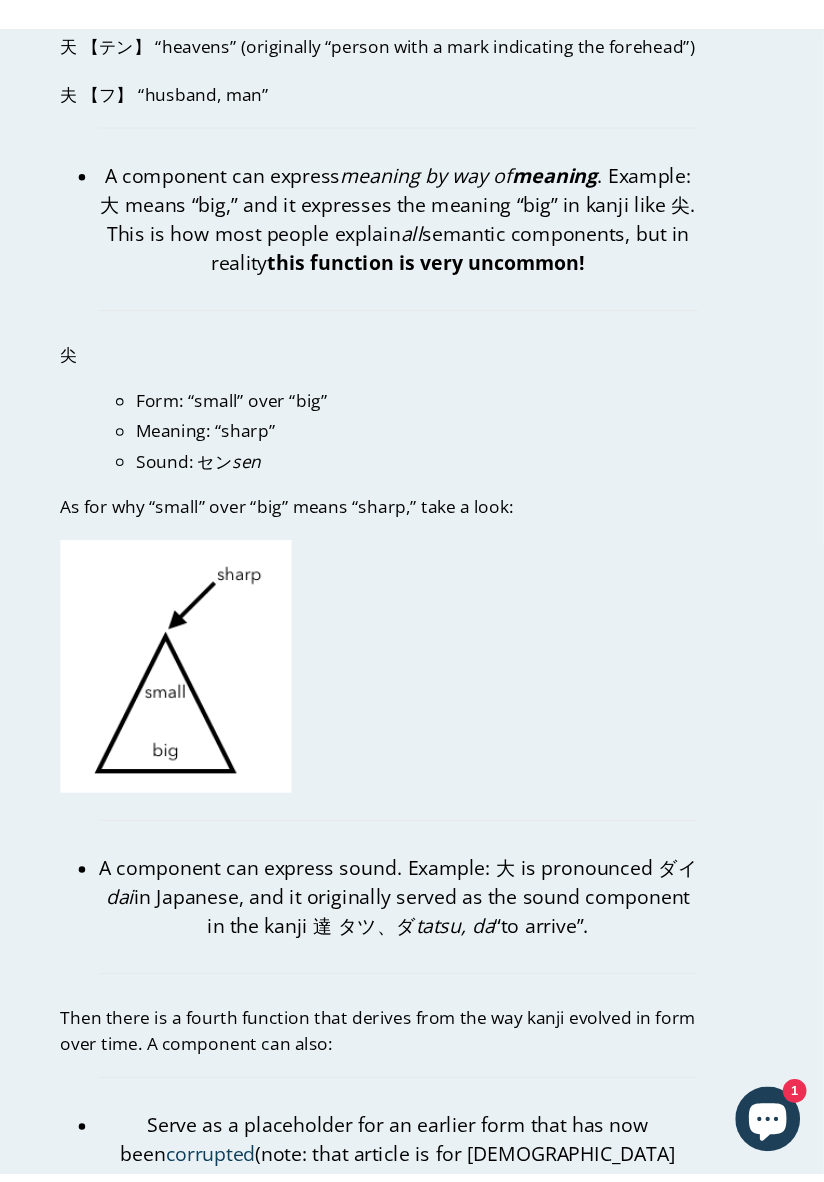 click at bounding box center (412, 715) 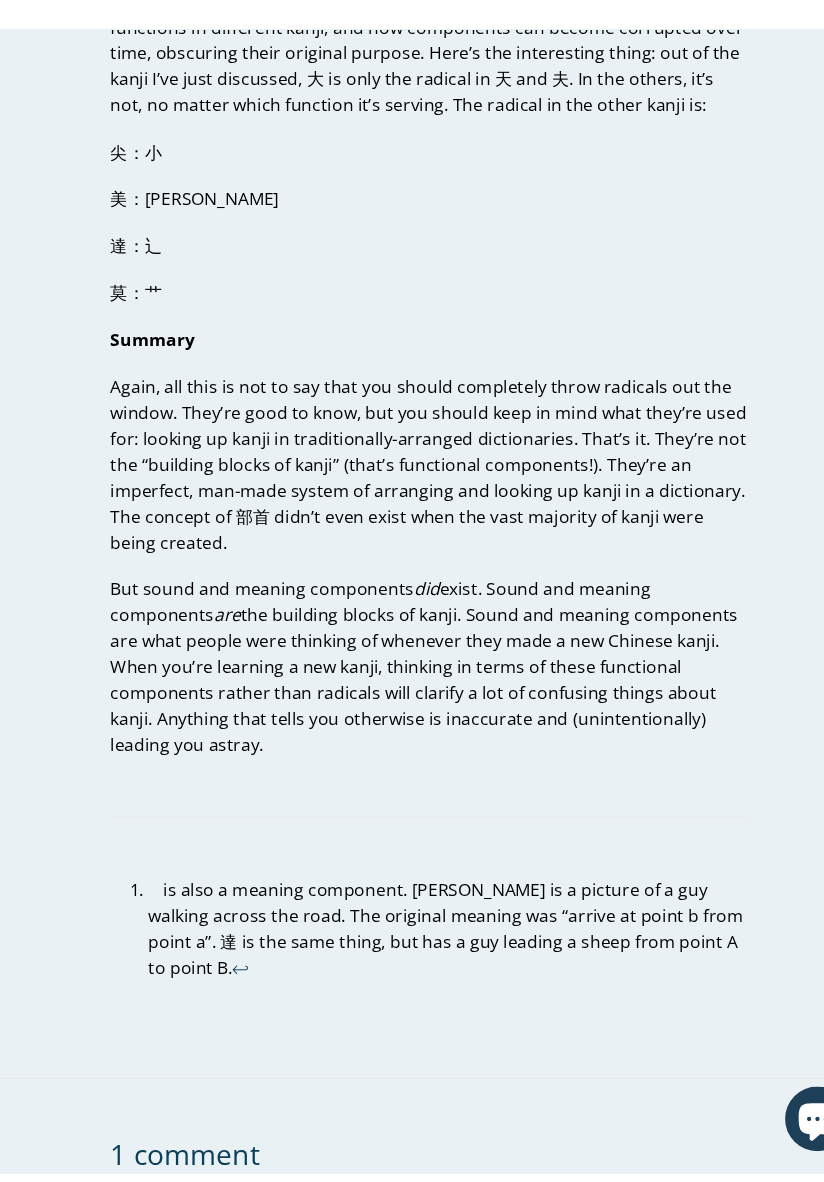 scroll, scrollTop: 5624, scrollLeft: 0, axis: vertical 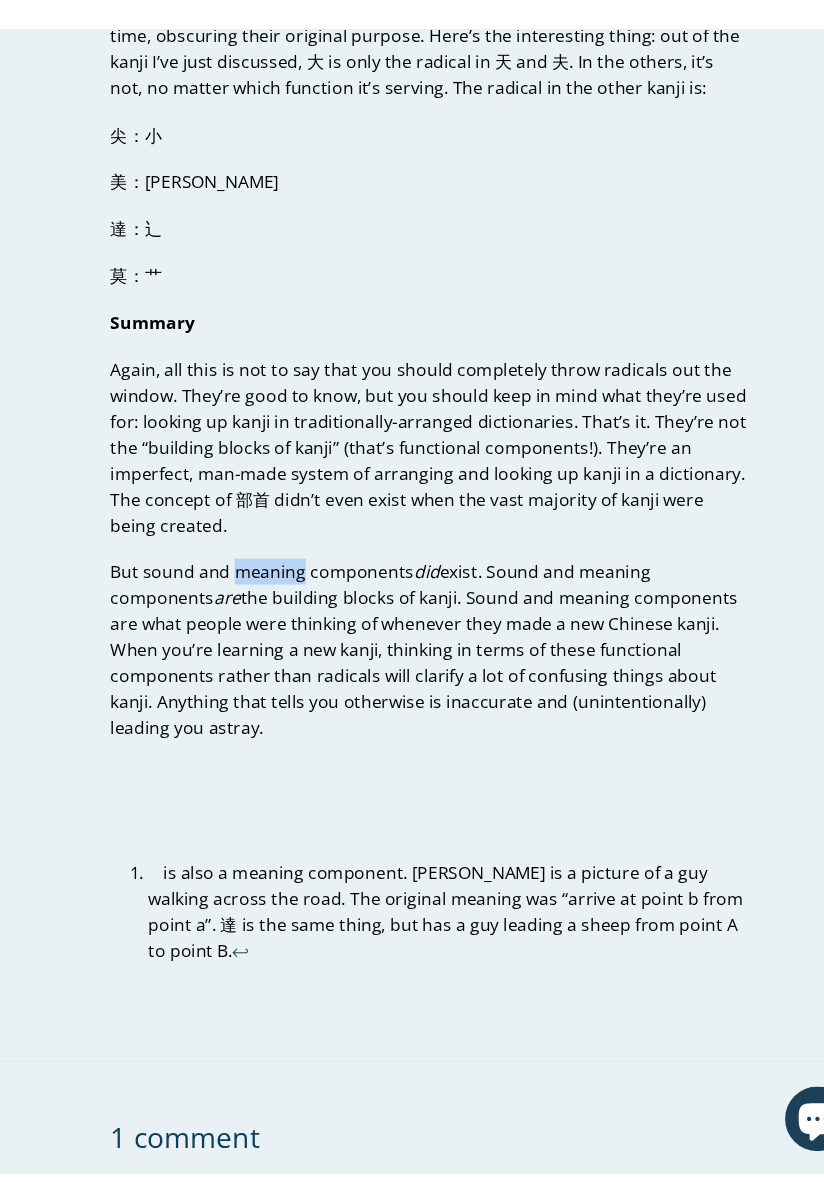 click on "But sound and meaning components  did  exist. Sound and meaning components  are  the building blocks of kanji. Sound and meaning components are what people were thinking of whenever they made a new Chinese kanji. When you’re learning a new kanji, thinking in terms of these functional components rather than radicals will clarify a lot of confusing things about kanji. Anything that tells you otherwise is inaccurate and (unintentionally) leading you astray." at bounding box center (412, 696) 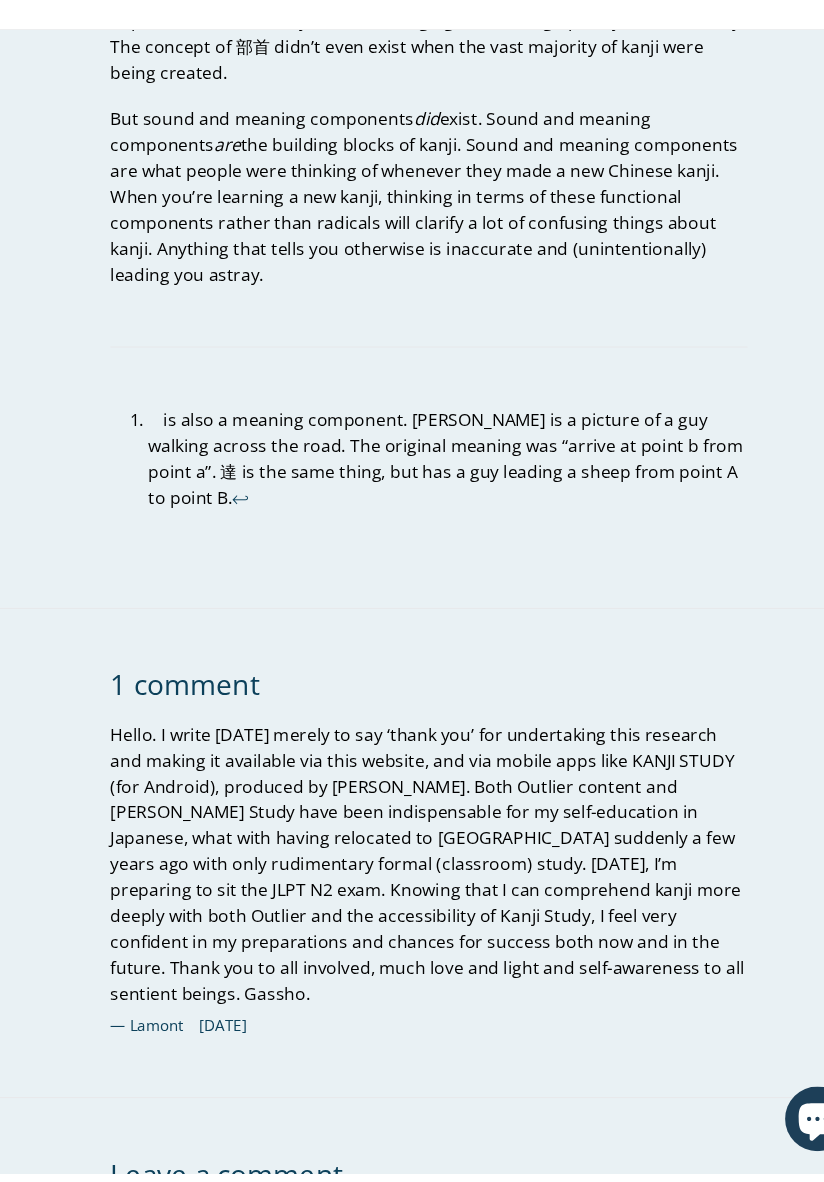 scroll, scrollTop: 6047, scrollLeft: 0, axis: vertical 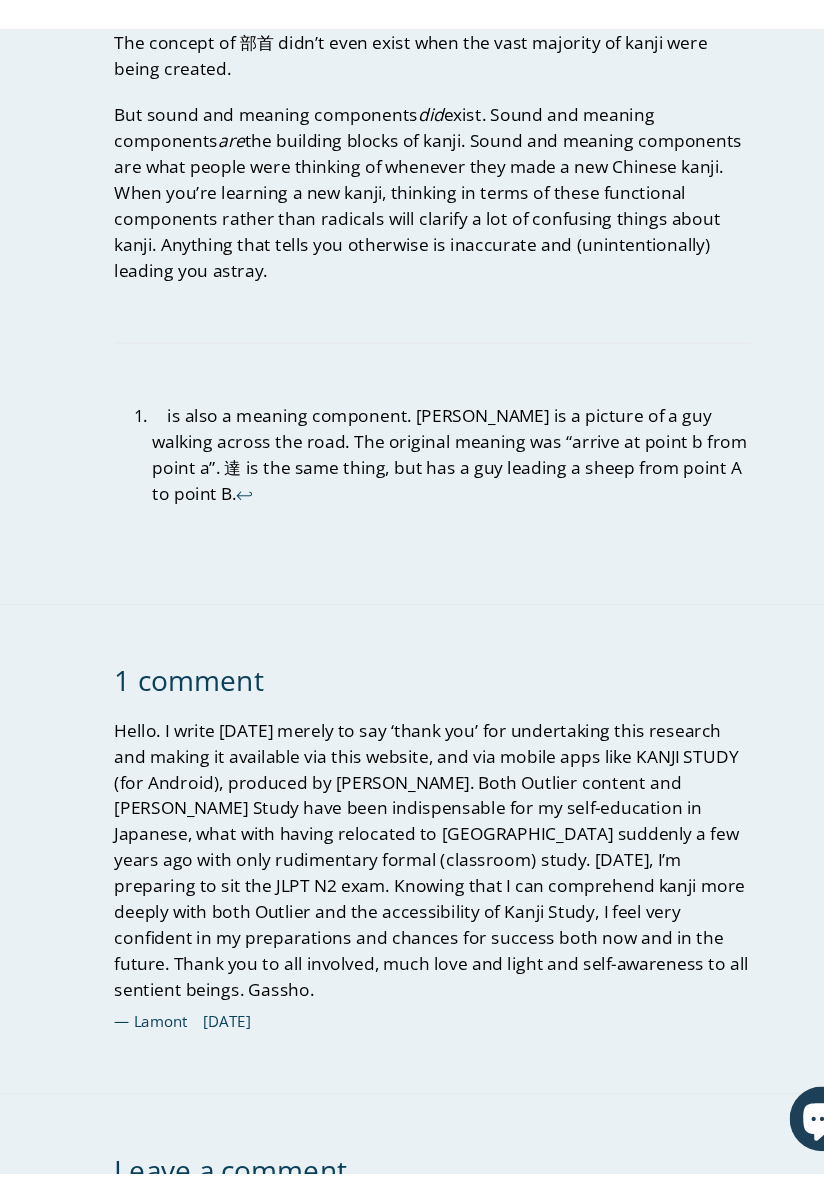 click on "1 comment
Hello. I write today merely to say ‘thank you’ for undertaking this research and making it available via this website, and via mobile apps like KANJI STUDY (for Android), produced by Chase Colburn. Both Outlier content and Kanji Study have been indispensable for my self-education in Japanese, what with having relocated to Japan suddenly a few years ago with only rudimentary formal (classroom) study. Two years later, I’m preparing to sit the JLPT N2 exam. Knowing that I can comprehend kanji more deeply with both Outlier and the accessibility of Kanji Study, I feel very confident in my preparations and chances for success both now and in the future. Thank you to all involved, much love and light and self-awareness to all sentient beings. Gassho.
Lamont
January 26, 2022" at bounding box center (397, 881) 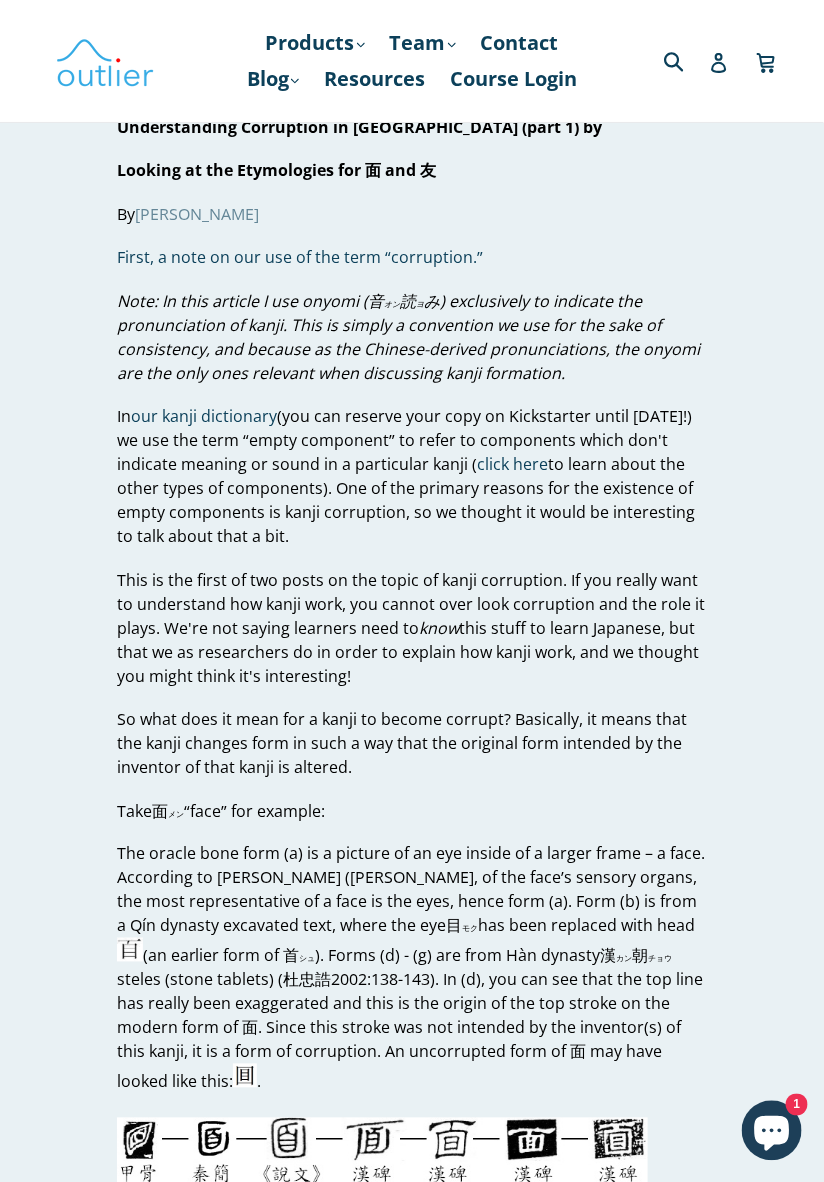scroll, scrollTop: 53, scrollLeft: 0, axis: vertical 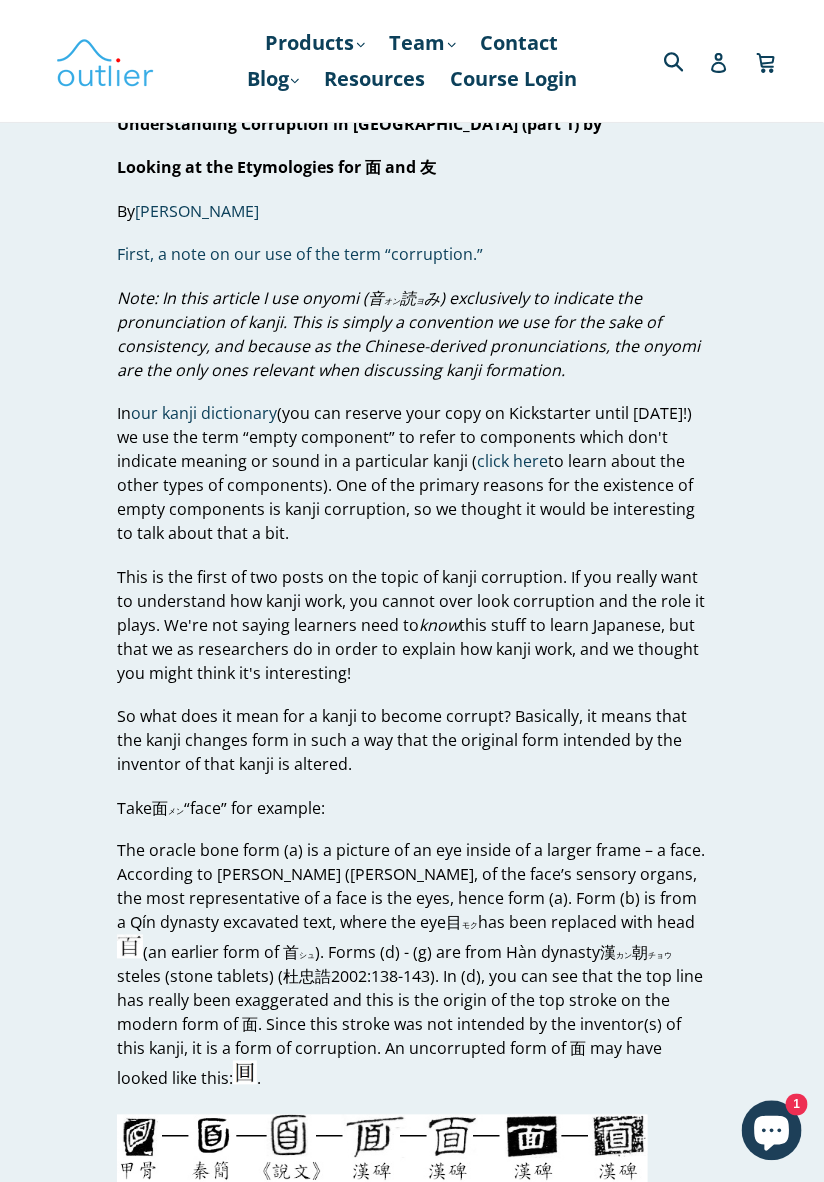 click on "In  our kanji dictionary  (you can reserve your copy on Kickstarter until [DATE]!) we use the term “empty component” to refer to components which don't indicate meaning or sound in a particular kanji ( click here  to learn about the other types of components). One of the primary reasons for the existence of empty components is kanji corruption, so we thought it would be interesting to talk about that a bit." at bounding box center [412, 473] 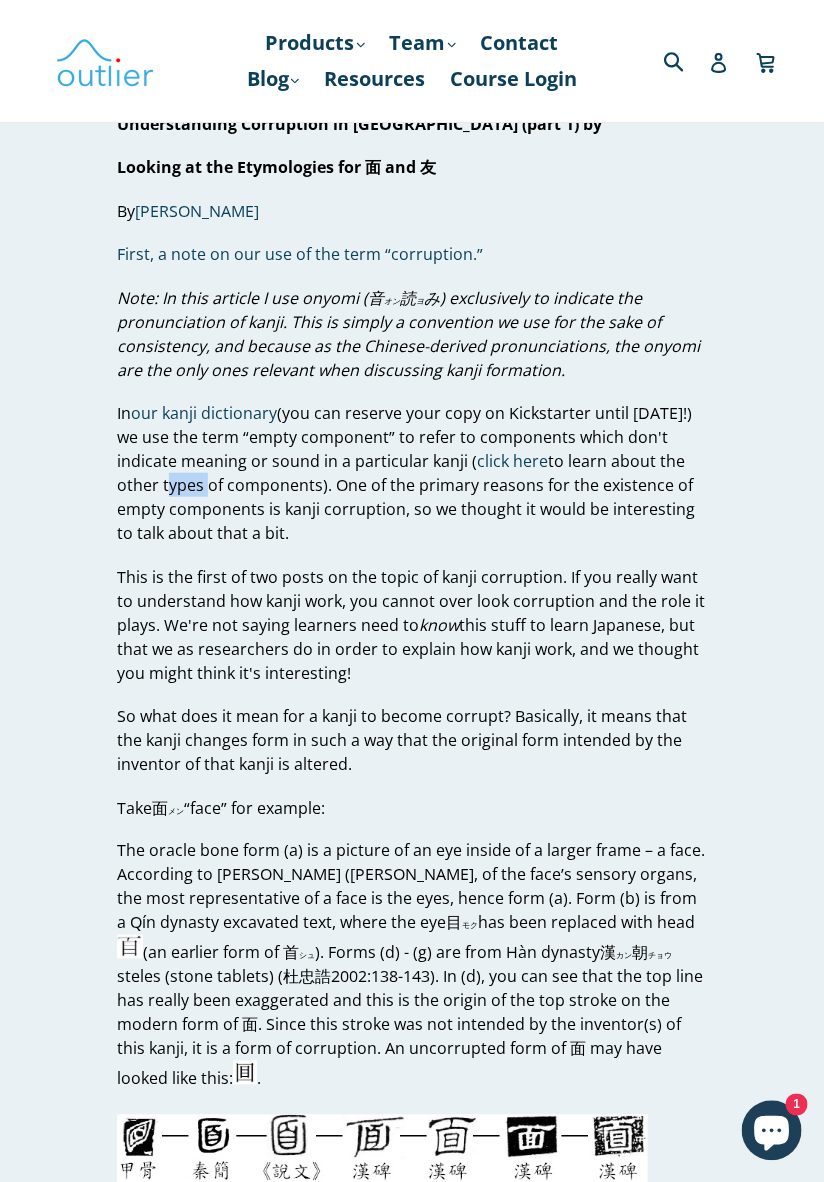 click on "By  [PERSON_NAME]" at bounding box center (412, 211) 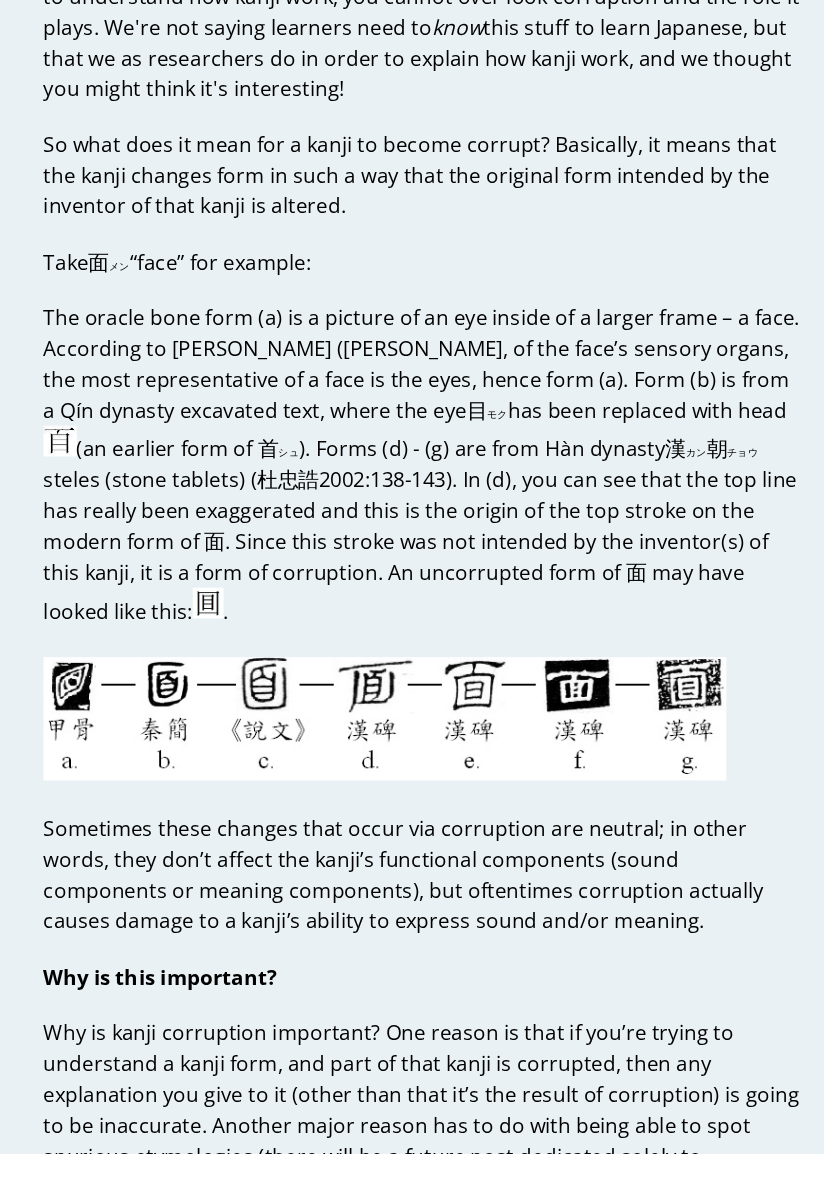 scroll, scrollTop: 373, scrollLeft: 0, axis: vertical 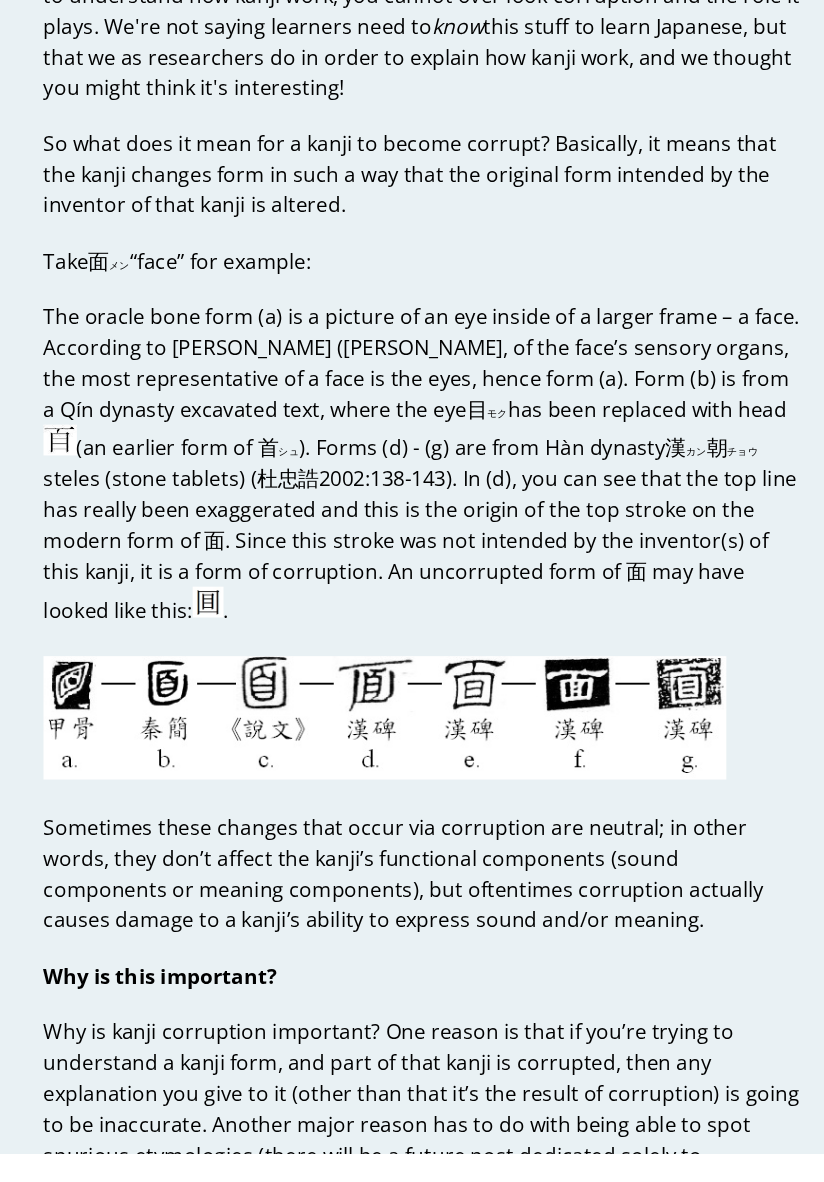 click on "Take  面 メン  “face” for example:" at bounding box center (412, 488) 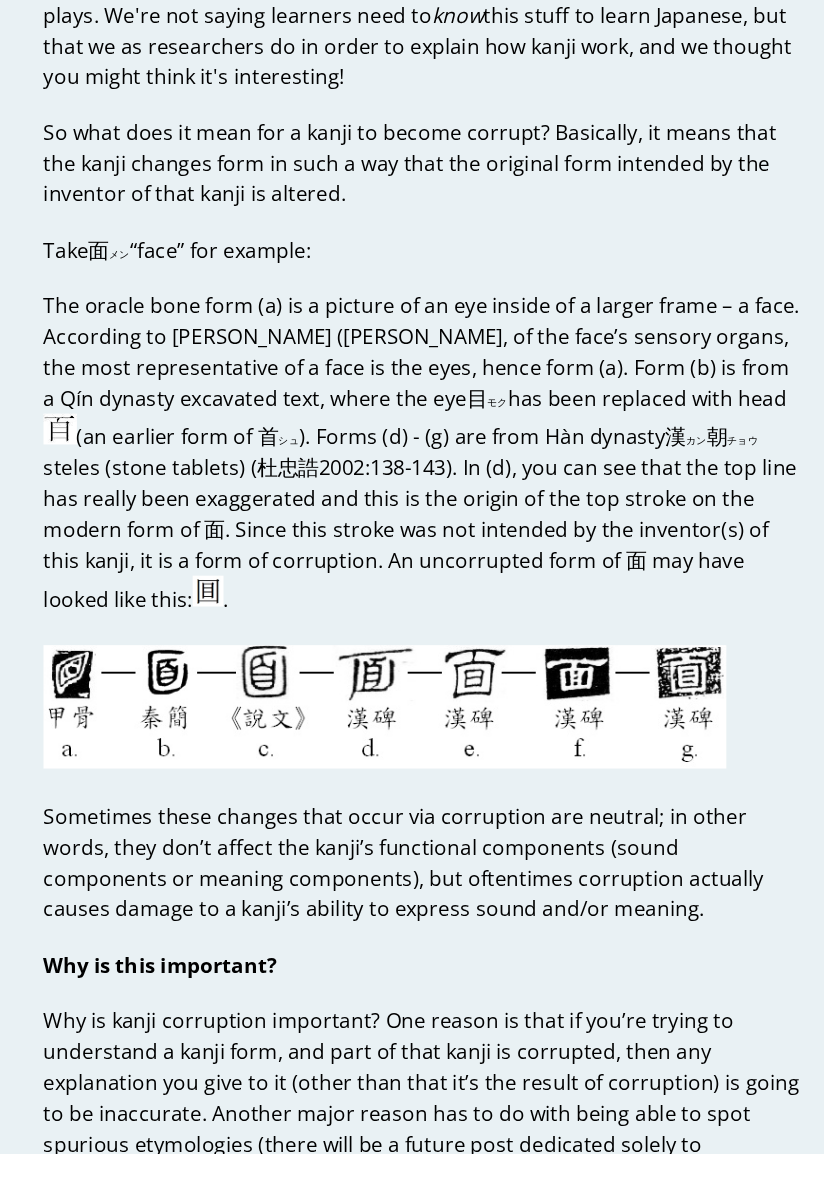 scroll, scrollTop: 390, scrollLeft: 0, axis: vertical 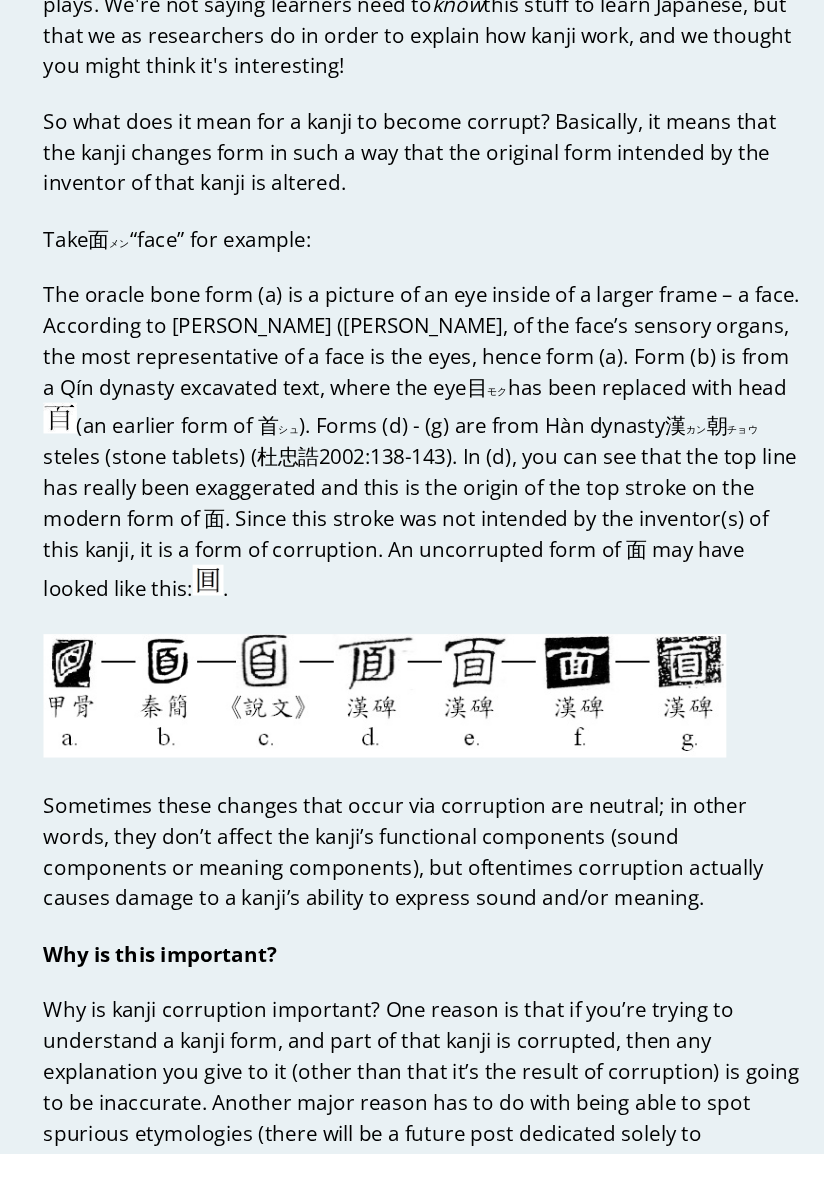 click on "The oracle bone form (a) is a picture of an eye inside of a larger frame – a face. According to Li Xiaoding (李孝定), of the face’s sensory organs, the most representative of a face is the eyes, hence form (a). Form (b) is from a Qín dynasty excavated text, where the eye  目 モク  has been replaced with head   (an earlier form of 首 シュ ). Forms (d) - (g) are from Hàn dynasty  漢 カン 朝 チョウ  steles (stone tablets) (杜忠誥2002:138-143). In (d), you can see that the top line has really been exaggerated and this is the origin of the top stroke on the modern form of 面. Since this stroke was not intended by the inventor(s) of this kanji, it is a form of corruption. An uncorrupted form of 面 may have looked like this:  ." at bounding box center (412, 691) 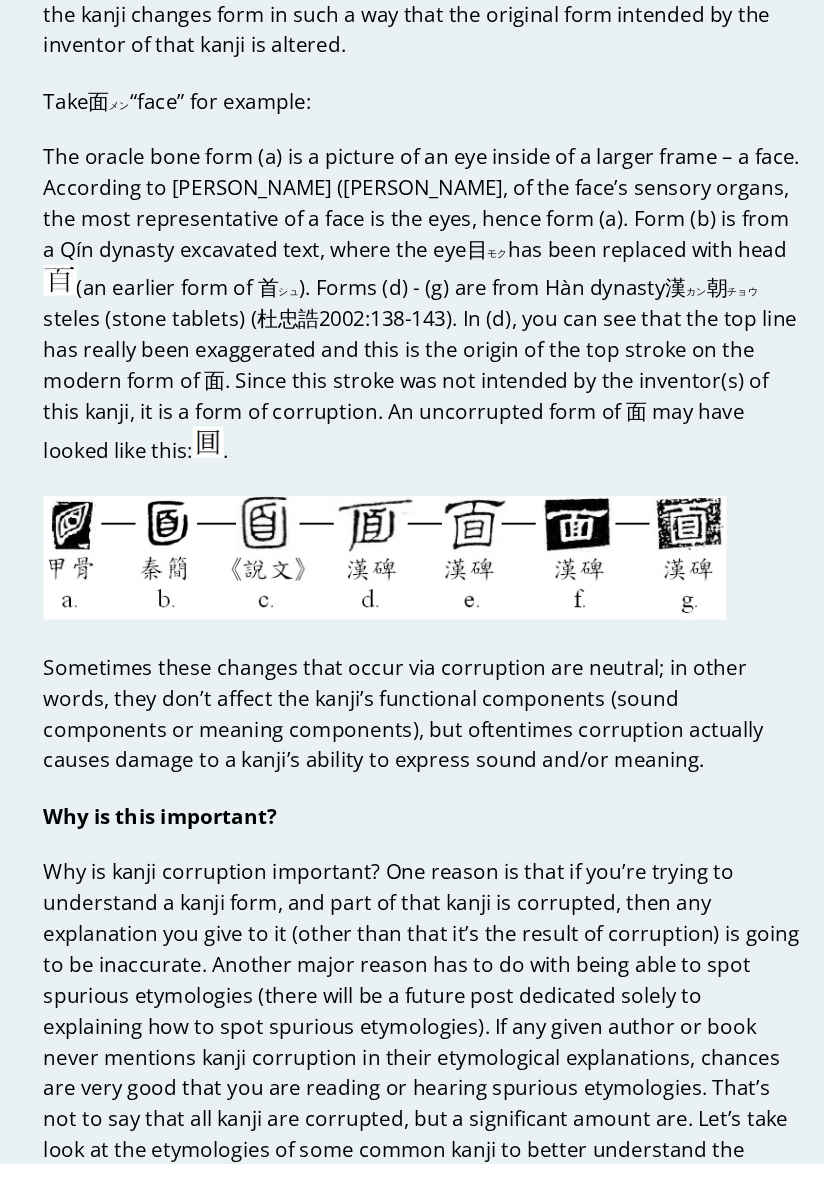 scroll, scrollTop: 505, scrollLeft: 0, axis: vertical 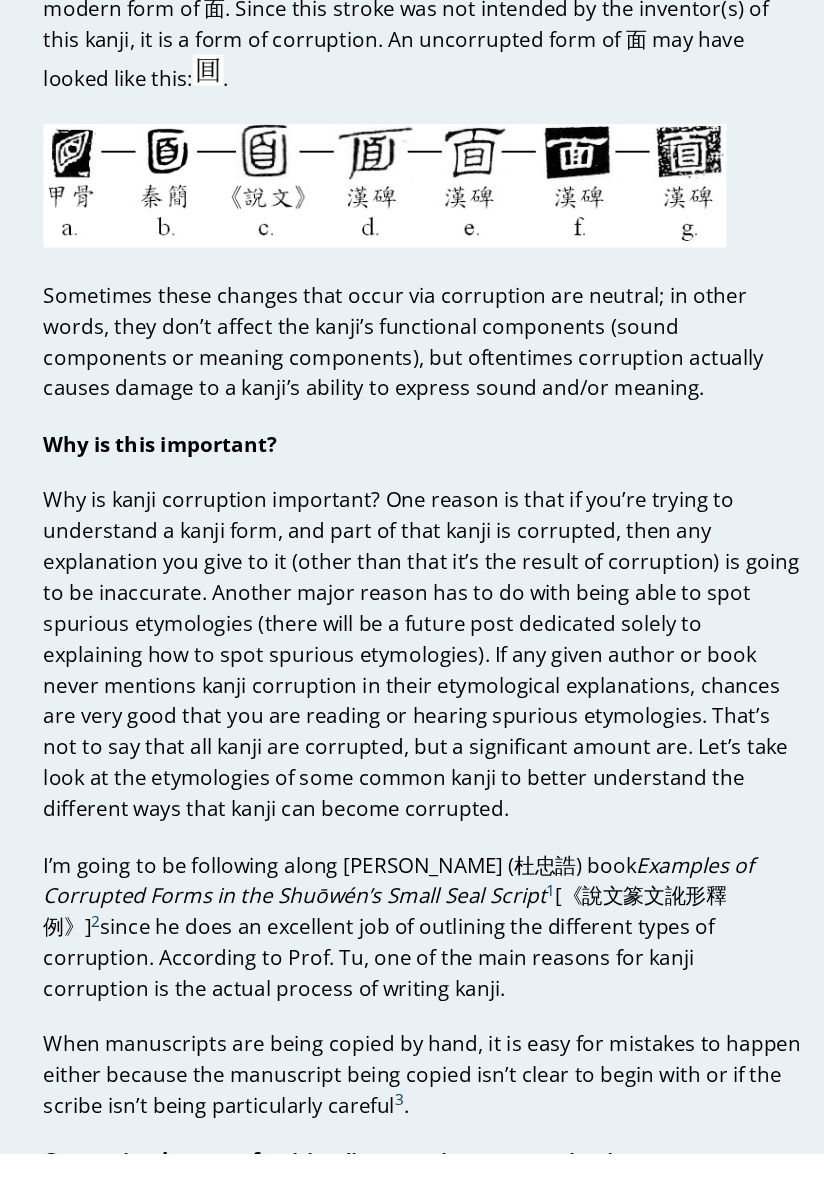 click on "Understanding Corruption in Kanji (part 1) by
Looking at the Etymologies for 面 and 友
By  Ash Henson
First, a note on our use of the term “corruption.”
Note: In this article I use onyomi ( 音 オン 読 ヨ み) exclusively to indicate the pronunciation of kanji. This is simply a convention we use for the sake of consistency, and because as the Chinese-derived pronunciations, the onyomi are the only ones relevant when discussing kanji formation.
In  our kanji dictionary  (you can reserve your copy on Kickstarter until 22 June!) we use the term “empty component” to refer to components which don't indicate meaning or sound in a particular kanji ( click here  to learn about the other types of components). One of the primary reasons for the existence of empty components is kanji corruption, so we thought it would be interesting to talk about that a bit.
know
Take  面 メン  “face” for example:
目 モク  has been replaced with head   (an earlier form of 首 シュ 漢 朝" at bounding box center (412, 2481) 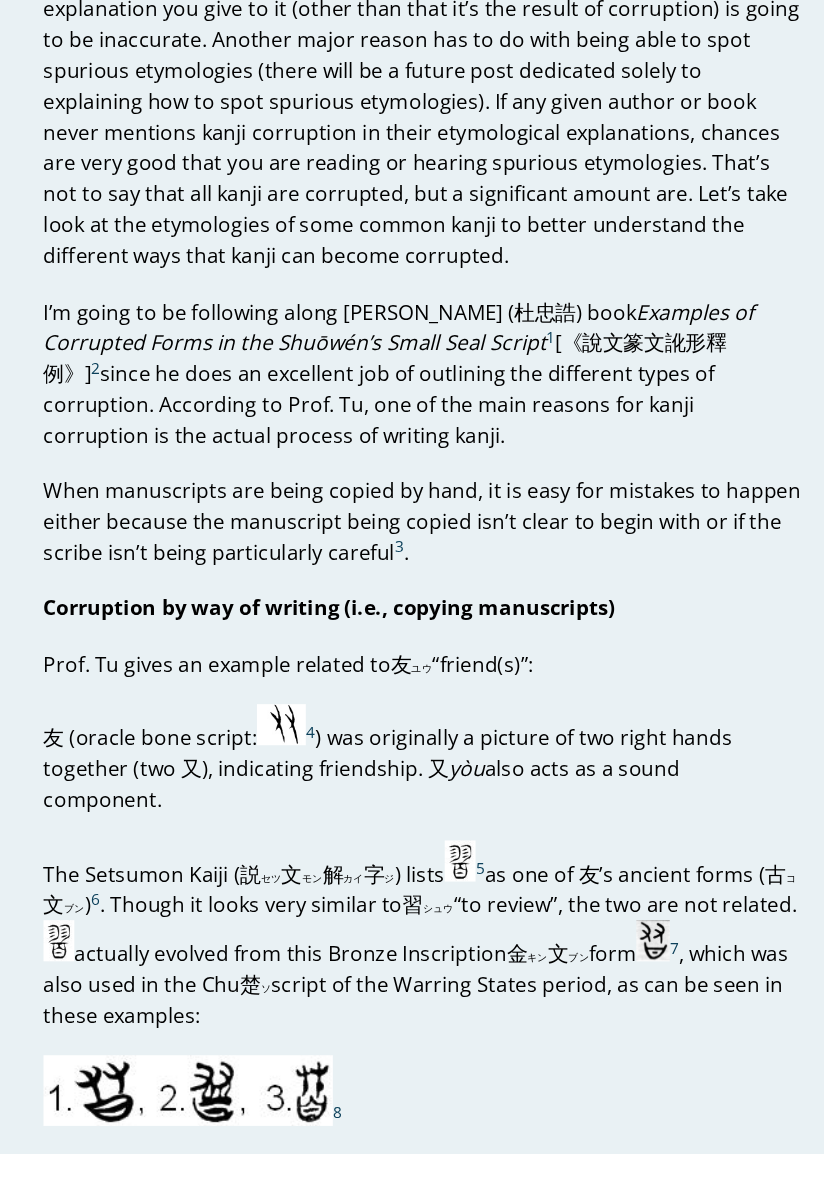 scroll, scrollTop: 1218, scrollLeft: 0, axis: vertical 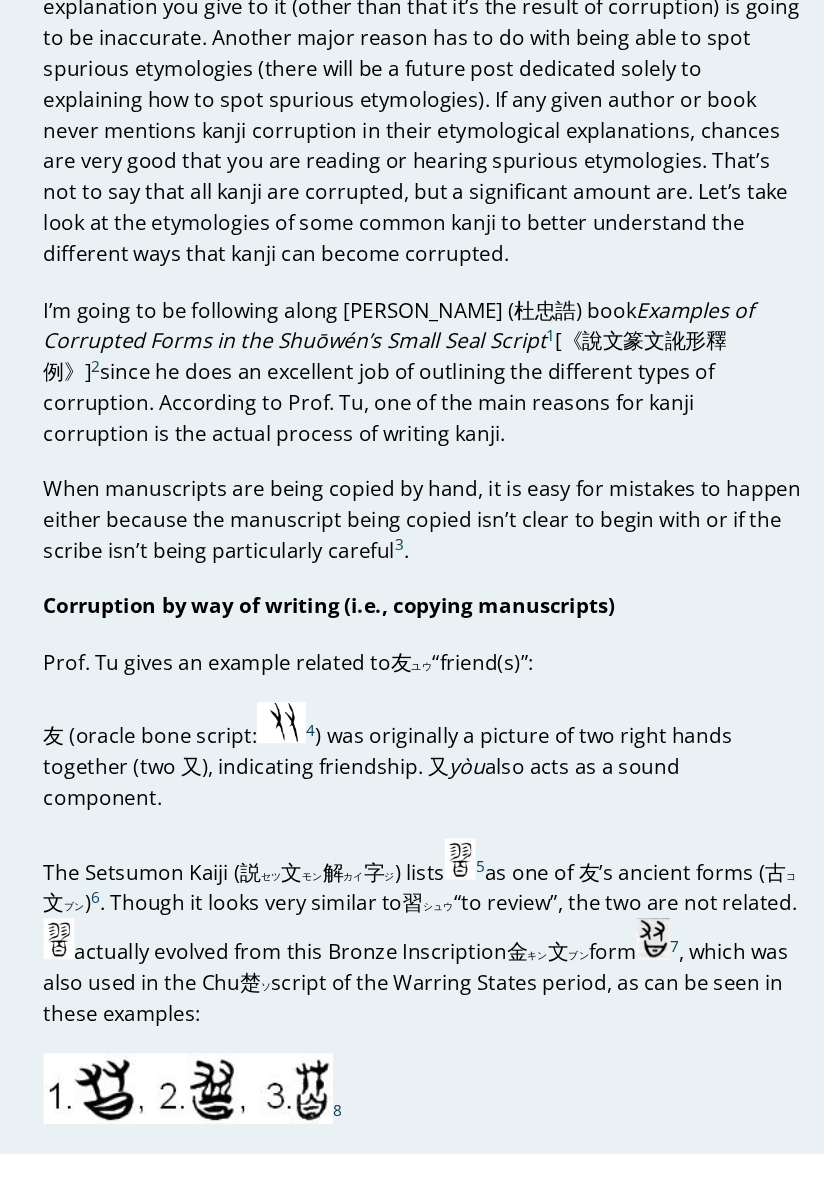 click on "Why is kanji corruption important? One reason is that if you’re trying to understand a kanji form, and part of that kanji is corrupted, then any explanation you give to it (other than that it’s the result of corruption) is going to be inaccurate. Another major reason has to do with being able to spot spurious etymologies (there will be a future post dedicated solely to explaining how to spot spurious etymologies). If any given author or book never mentions kanji corruption in their etymological explanations, chances are very good that you are reading or hearing spurious etymologies. That’s not to say that all kanji are corrupted, but a significant amount are. Let’s take look at the etymologies of some common kanji to better understand the different ways that kanji can become corrupted." at bounding box center [412, 362] 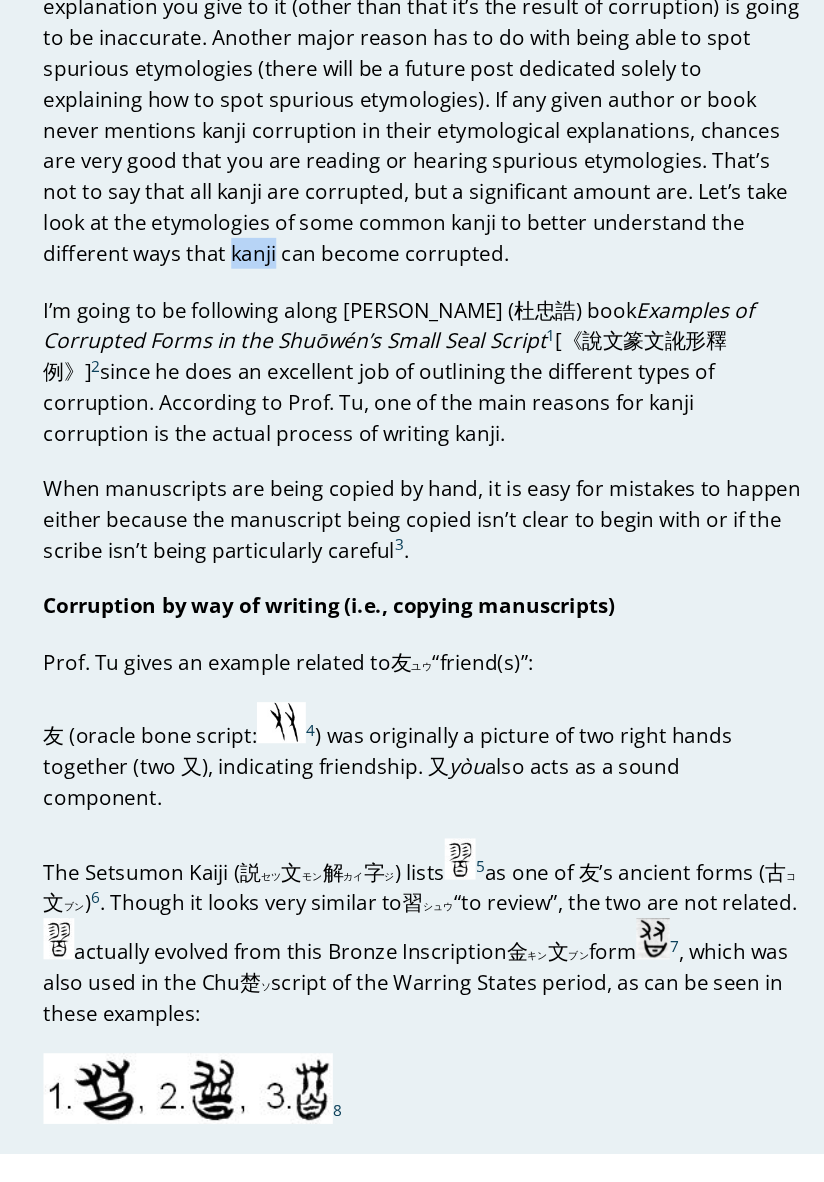 click on "Why is kanji corruption important? One reason is that if you’re trying to understand a kanji form, and part of that kanji is corrupted, then any explanation you give to it (other than that it’s the result of corruption) is going to be inaccurate. Another major reason has to do with being able to spot spurious etymologies (there will be a future post dedicated solely to explaining how to spot spurious etymologies). If any given author or book never mentions kanji corruption in their etymological explanations, chances are very good that you are reading or hearing spurious etymologies. That’s not to say that all kanji are corrupted, but a significant amount are. Let’s take look at the etymologies of some common kanji to better understand the different ways that kanji can become corrupted." at bounding box center (412, 362) 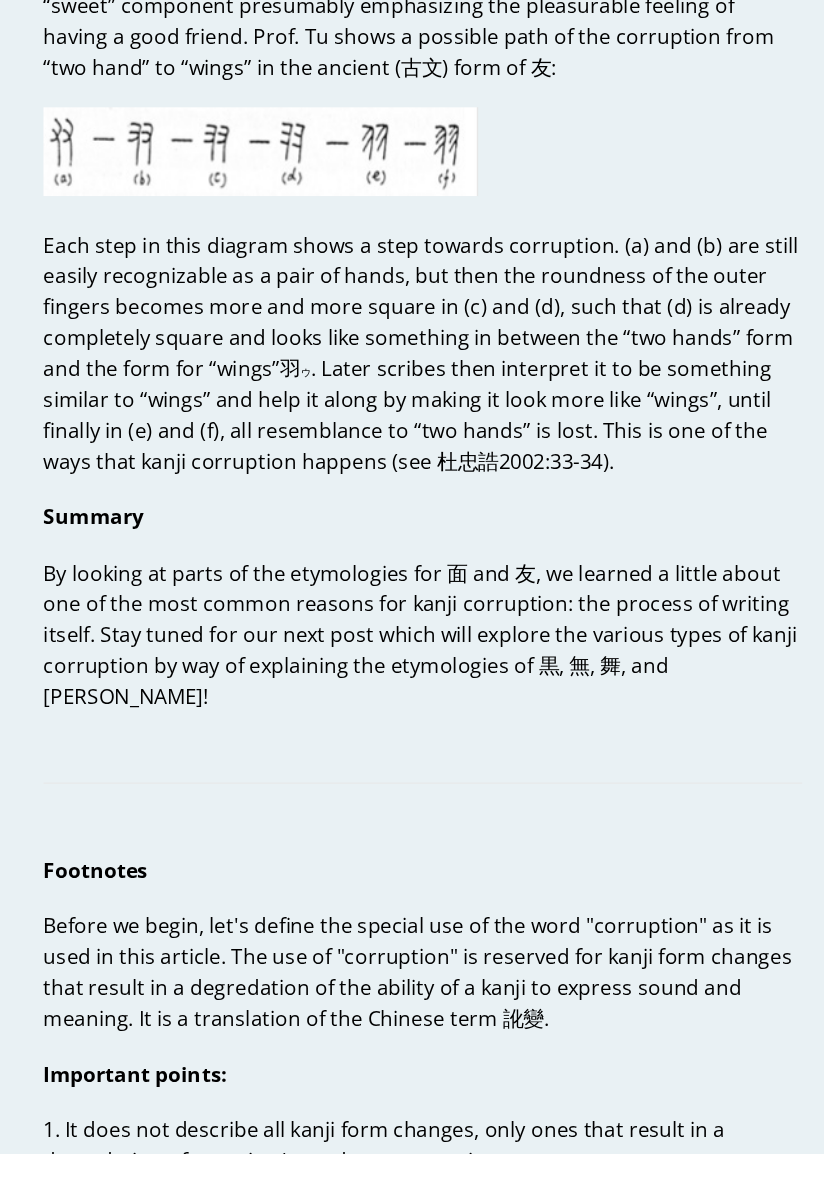 scroll, scrollTop: 2270, scrollLeft: 0, axis: vertical 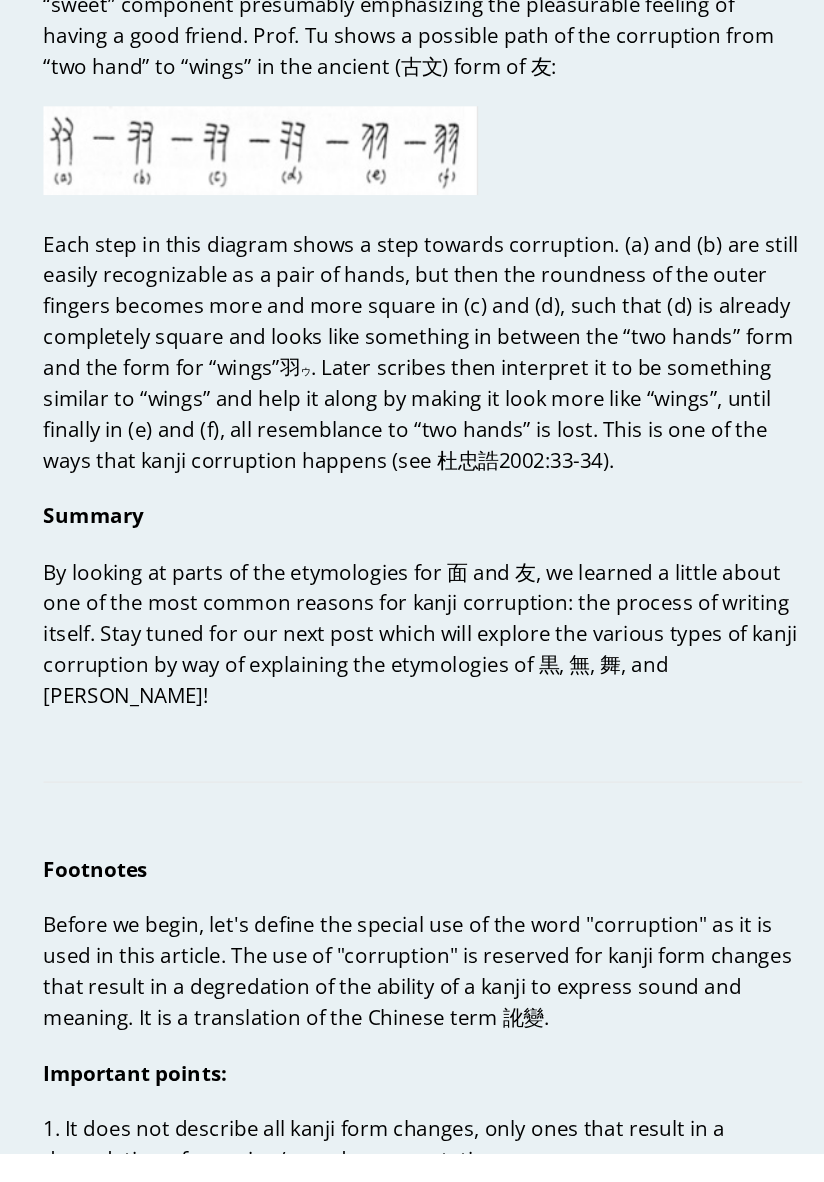click on "Each step in this diagram shows a step towards corruption. (a) and (b) are still easily recognizable as a pair of hands, but then the roundness of the outer fingers becomes more and more square in (c) and (d), such that (d) is already completely square and looks like something in between the “two hands” form and the form for “wings”  羽 ウ . Later scribes then interpret it to be something similar to “wings” and help it along by making it look more like “wings”, until finally in (e) and (f), all resemblance to “two hands” is lost. This is one of the ways that kanji corruption happens (see 杜忠誥2002:33-34)." at bounding box center (412, 558) 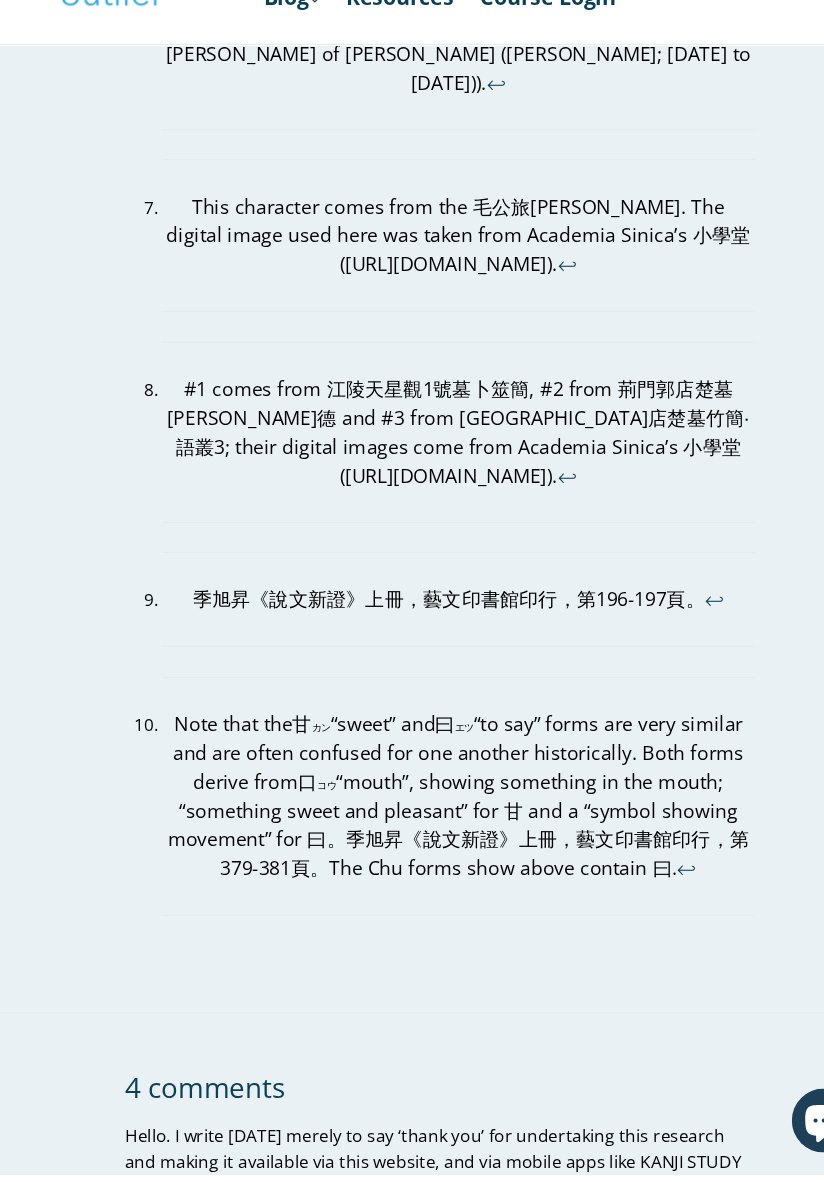 scroll, scrollTop: 5440, scrollLeft: 0, axis: vertical 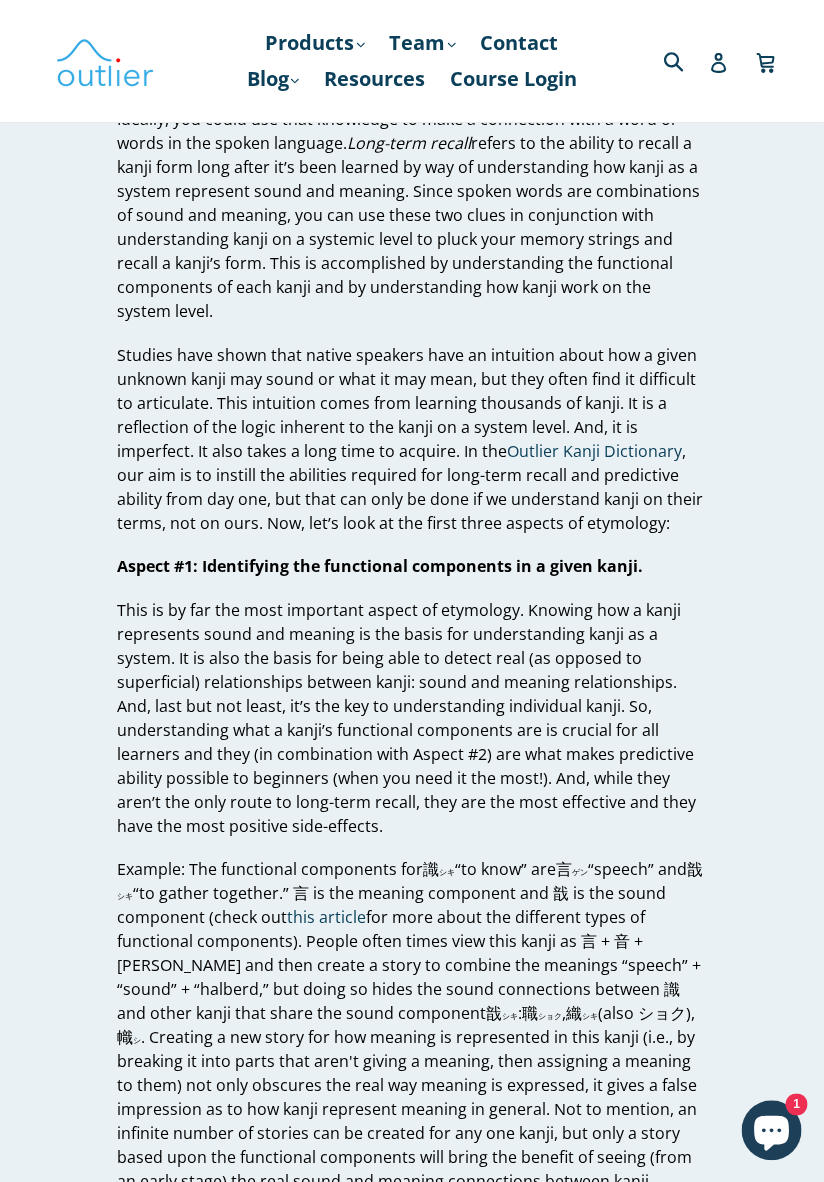 click on "What is Etymology and Is it Useful for Learning Kanji? (Part 1)
by [PERSON_NAME]
[DATE]
What is Etymology and Is it Useful for Learning Kanji? (Part 1)
By  [PERSON_NAME]
#1: Identifying the functional components in a given kanji.  #2: Identifying how the functional components function.  #3: Identifying corrupted components.  #4: Identifying the meaning that a given kanji was invented to represent and its relationship to the kanji form.  #5: Restoring the pictorial quality of kanji components.  #6: The full story.
According to the Outlier philosophy, the goal of kanji learning is predictive ability and long-term recall.  Predictive ability  refers to when you come across a new kanji within a meaningful context, being able to make intelligent guesses about the range of sounds and the range of meanings that kanji might have. Ideally, you could use that knowledge to make a connection with a word or words in the spoken language." at bounding box center (397, 1509) 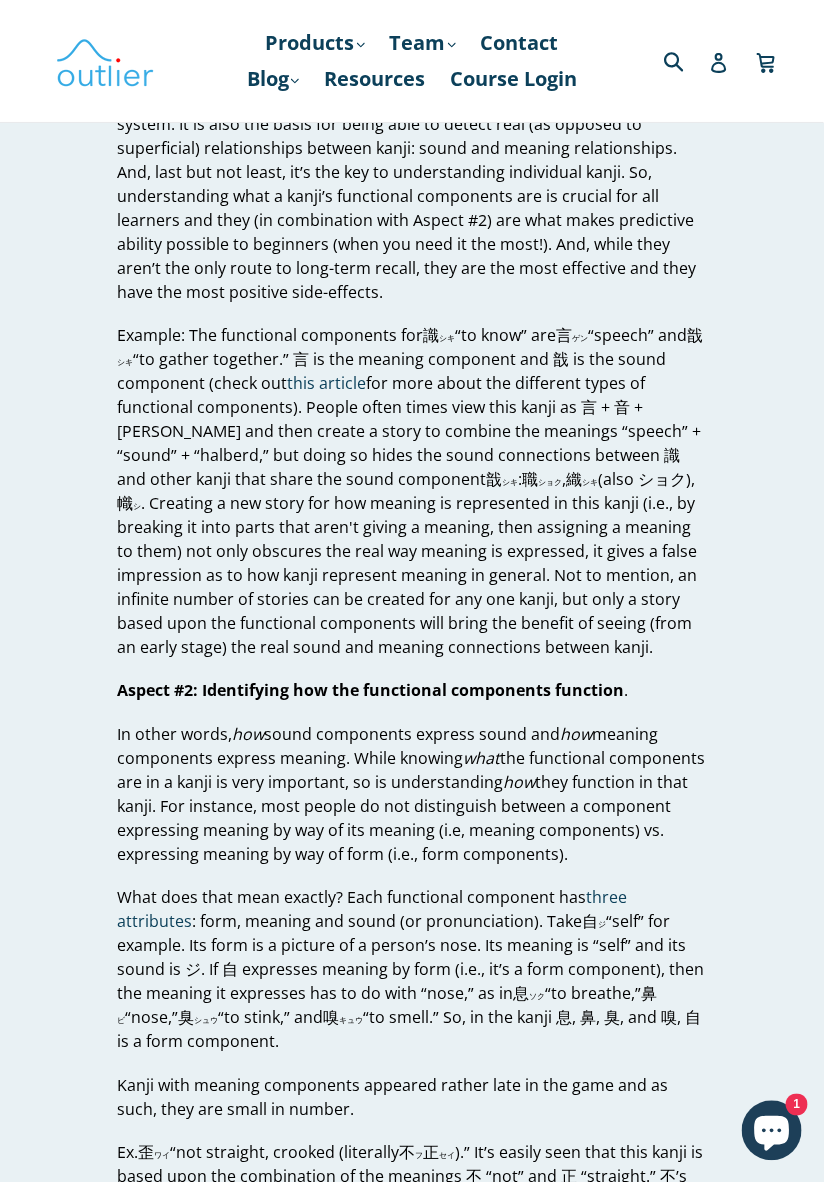 scroll, scrollTop: 1436, scrollLeft: 0, axis: vertical 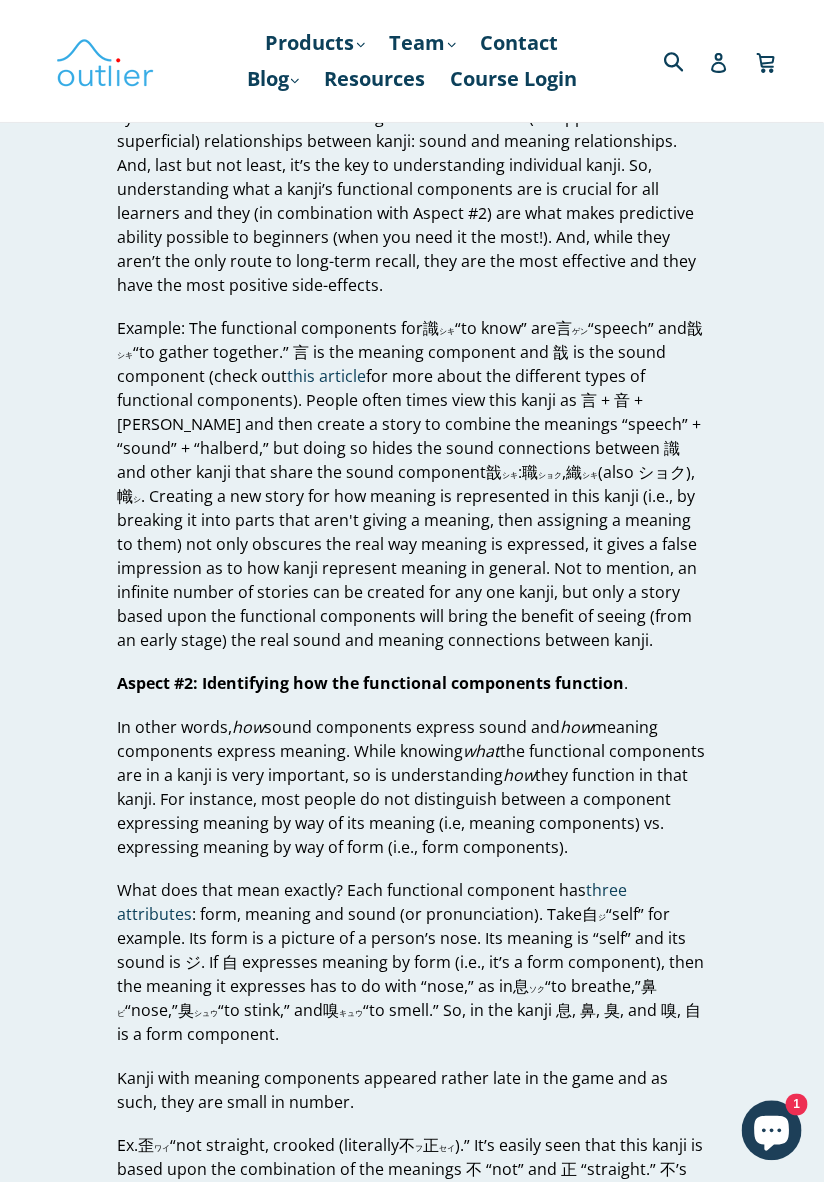 click on "Example: The functional components for  識 シキ  “to know” are  言 ゲン  “speech” and  戠 シキ  “to gather together.” 言 is the meaning component and 戠 is the sound component (check out  this article  for more about the different types of functional components). People often times view this kanji as 言 + 音 + [PERSON_NAME] and then create a story to combine the meanings “speech” + “sound” + “halberd,” but doing so hides the sound connections between 識 and other kanji that share the sound component  戠 シキ :  職 ショク ,  [PERSON_NAME]  (also ショク),  幟 シ" at bounding box center [412, 484] 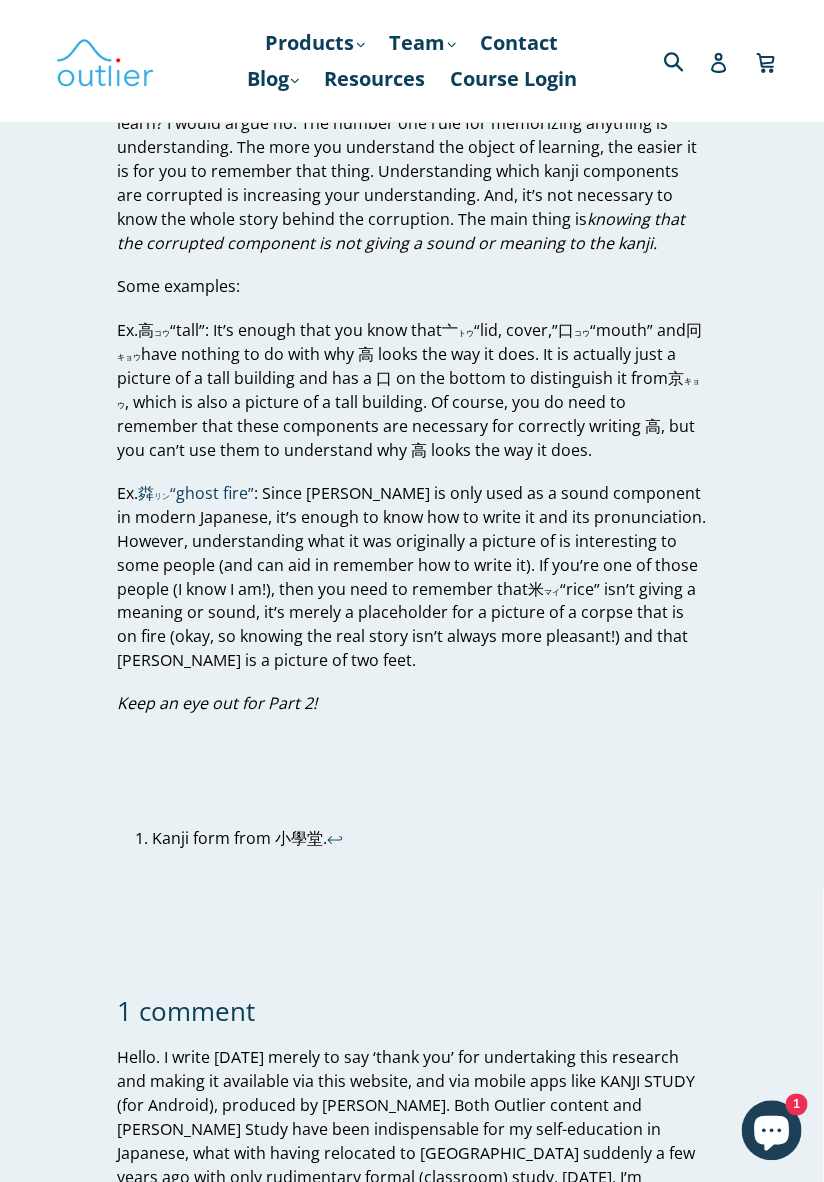 scroll, scrollTop: 3761, scrollLeft: 0, axis: vertical 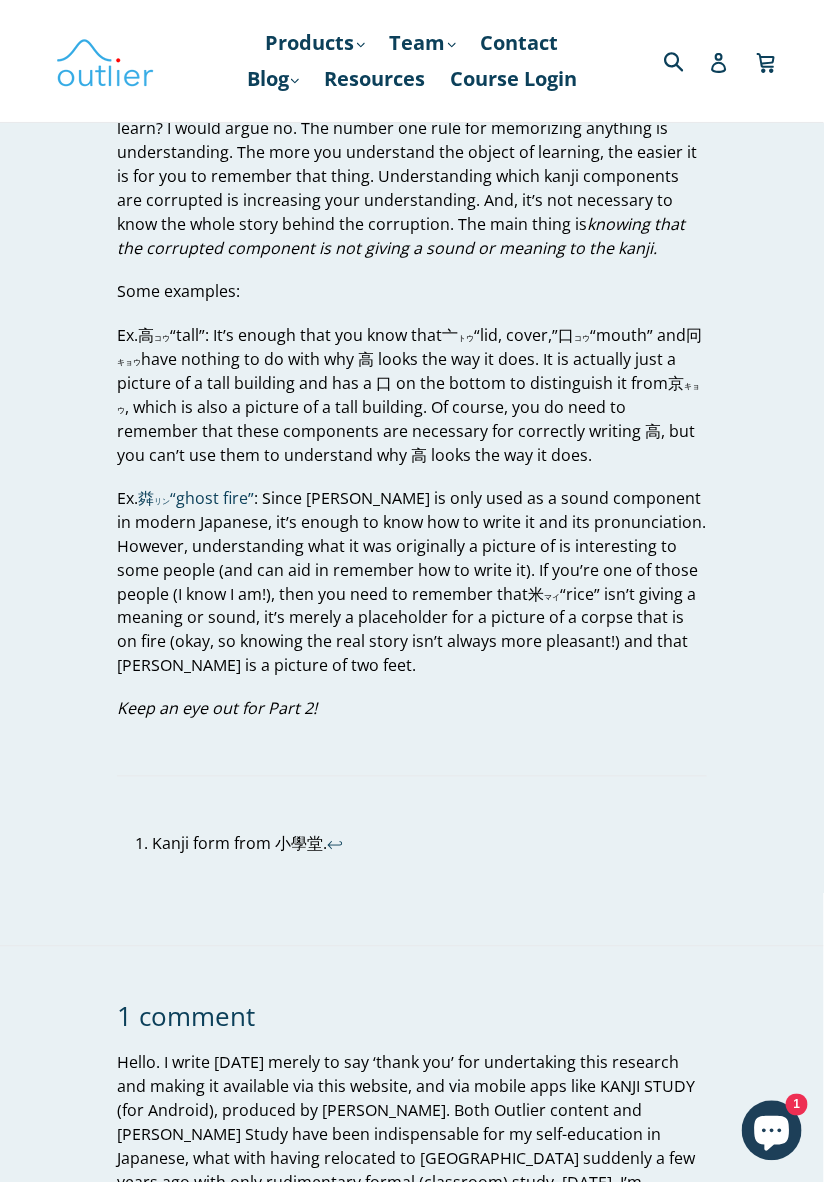 click on "Kanji form from 小學堂.  ↩" at bounding box center [429, 844] 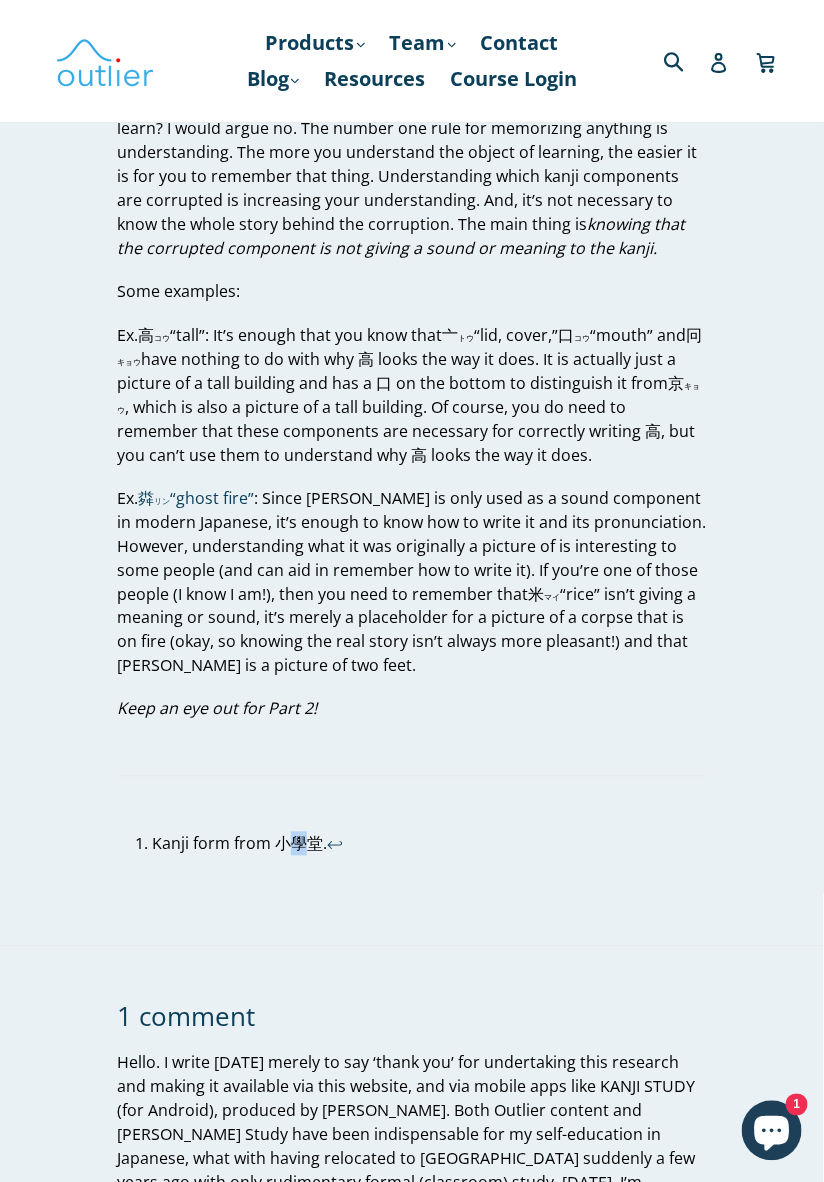 click on "Kanji form from 小學堂.  ↩" at bounding box center (412, 816) 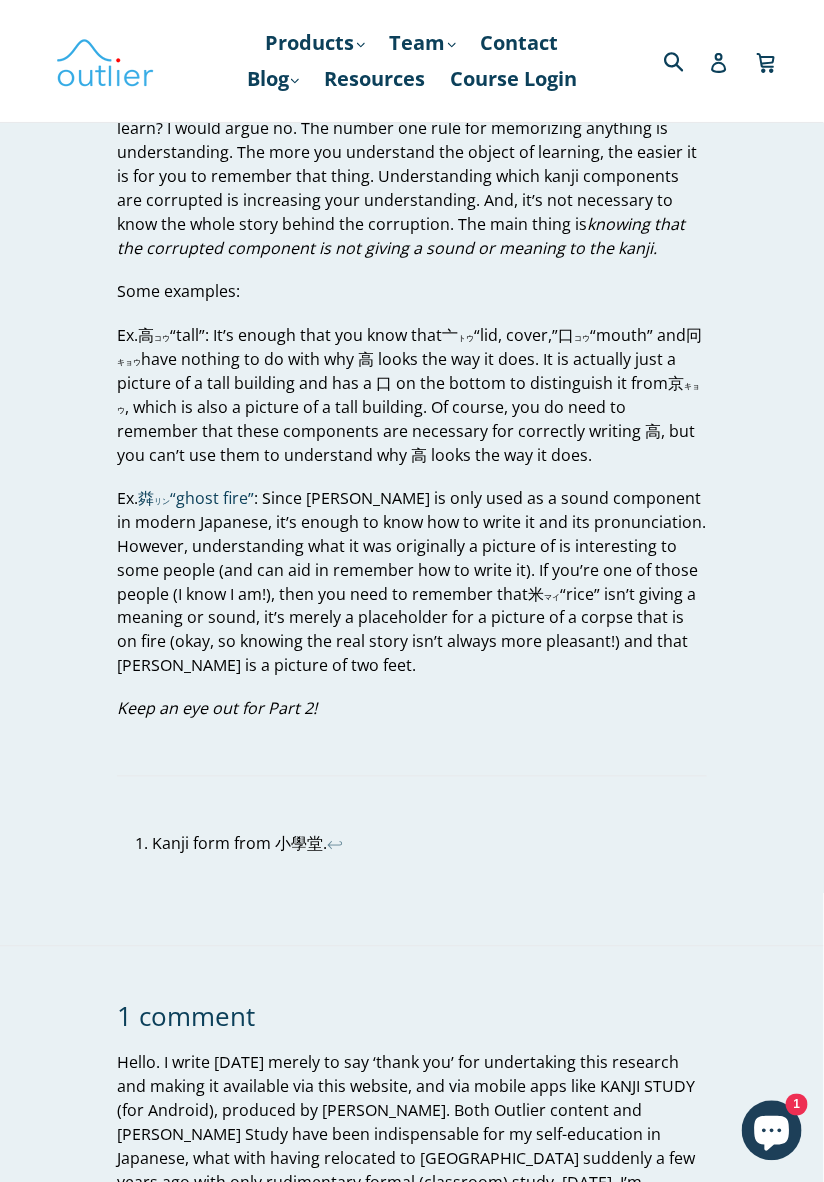 click on "↩" at bounding box center (335, 844) 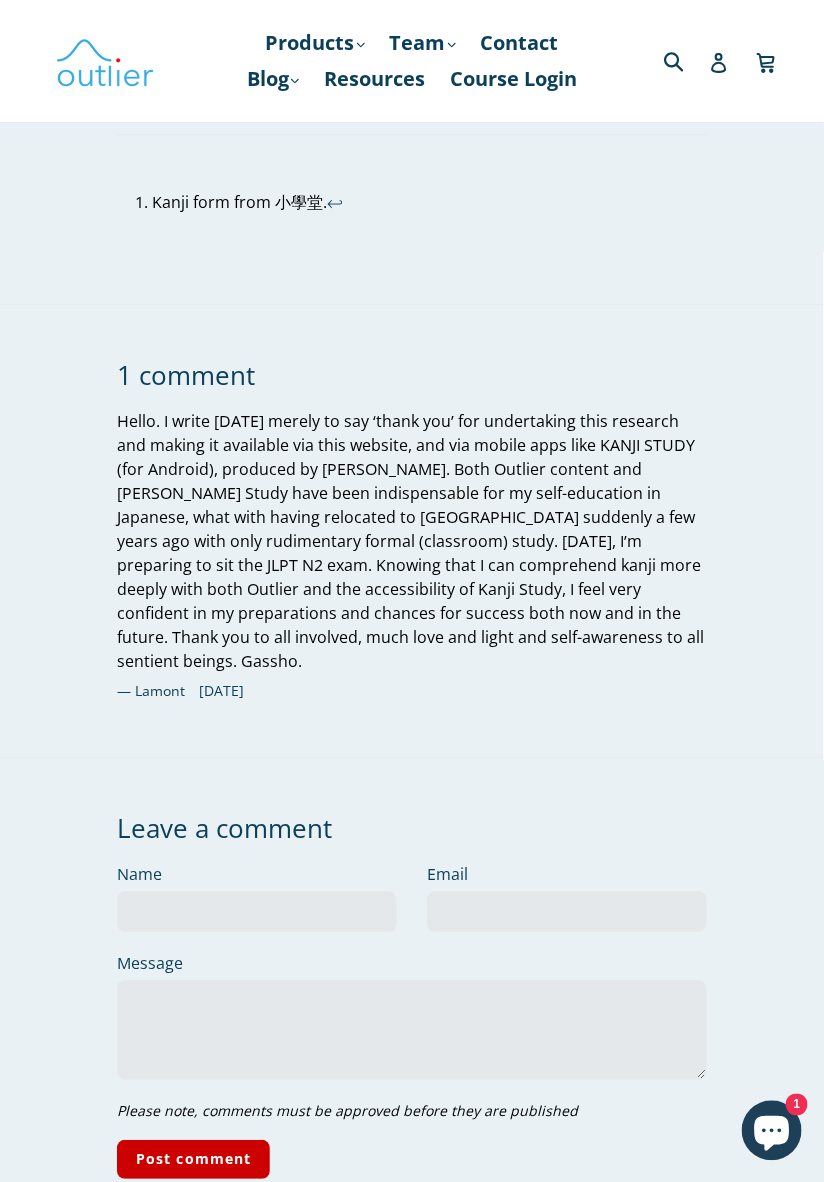scroll, scrollTop: 4442, scrollLeft: 0, axis: vertical 